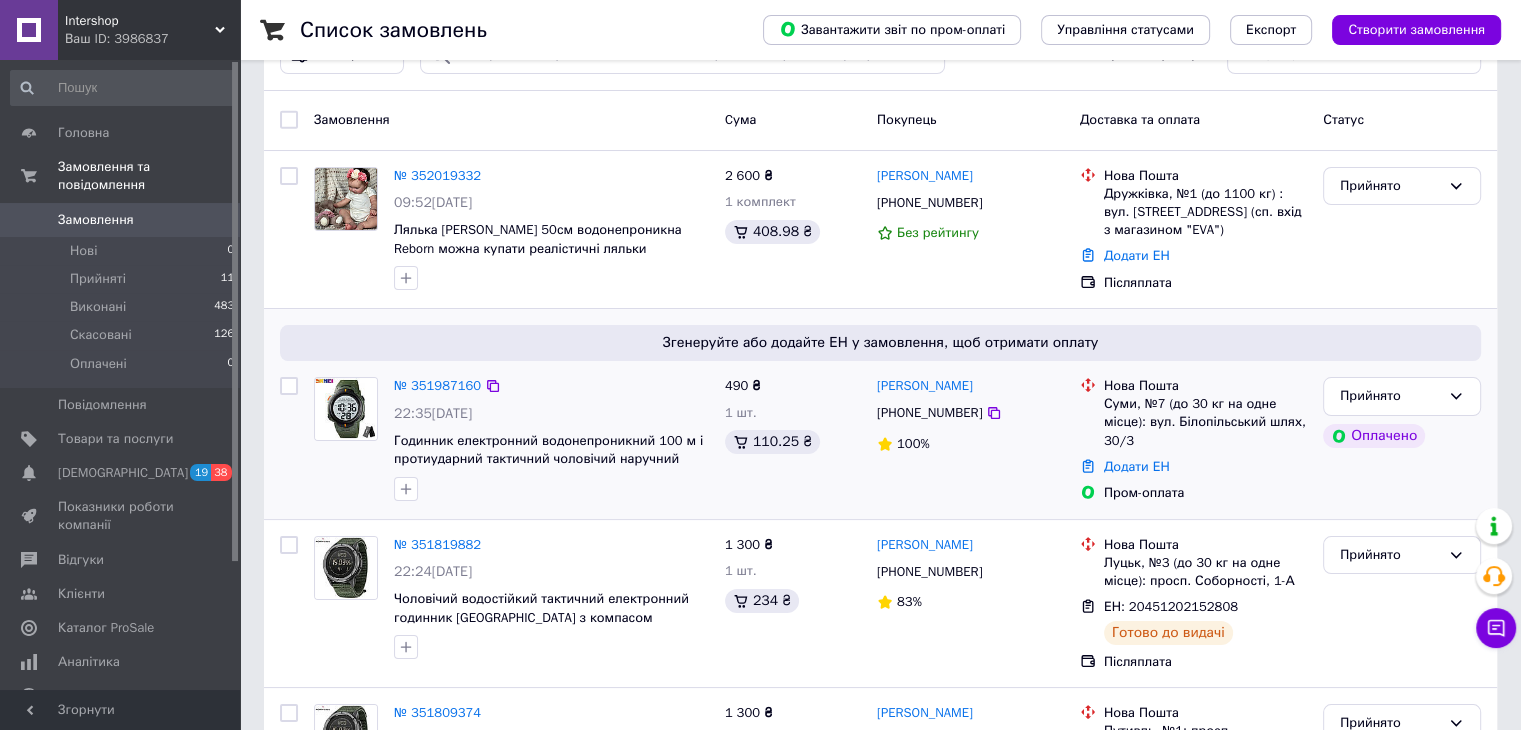 scroll, scrollTop: 100, scrollLeft: 0, axis: vertical 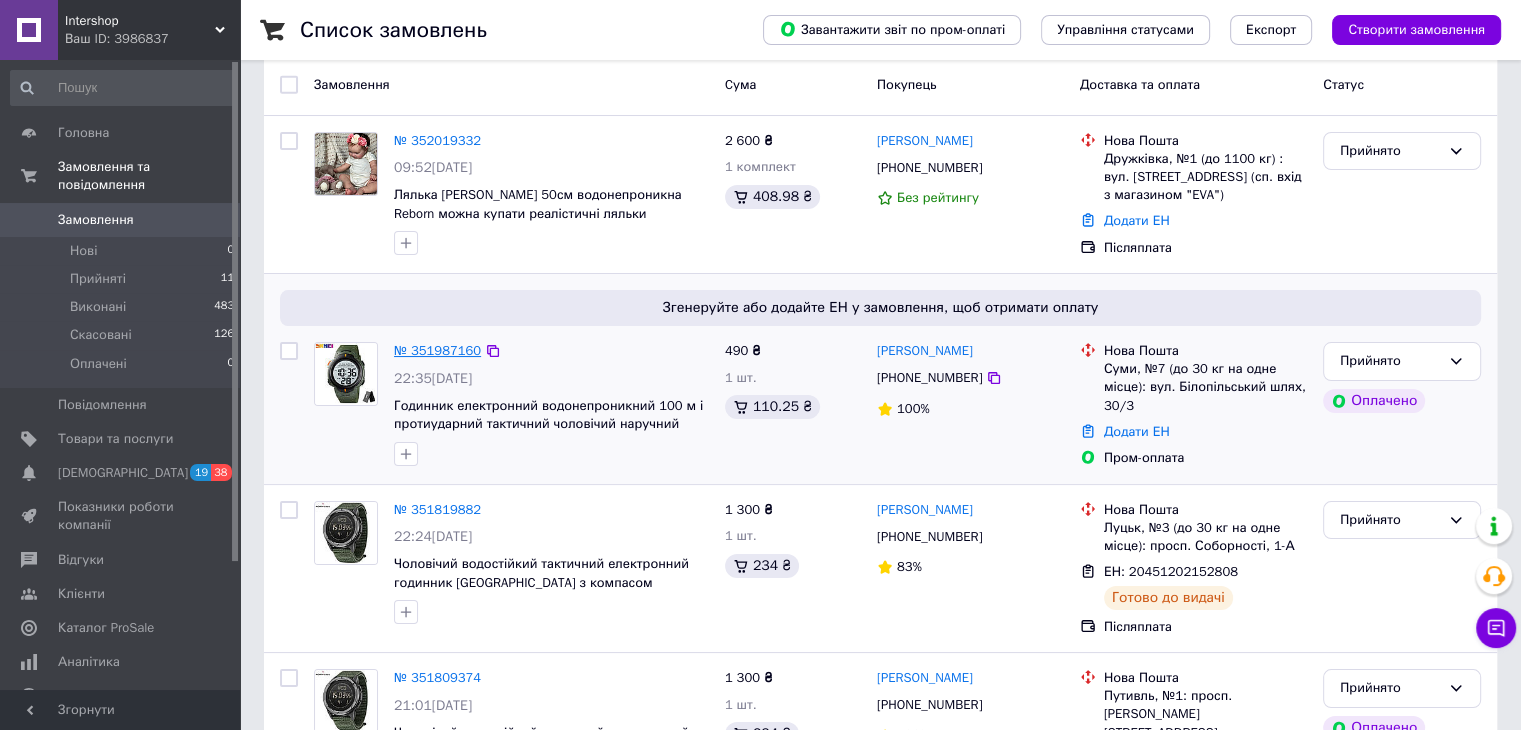 click on "№ 351987160" at bounding box center (437, 350) 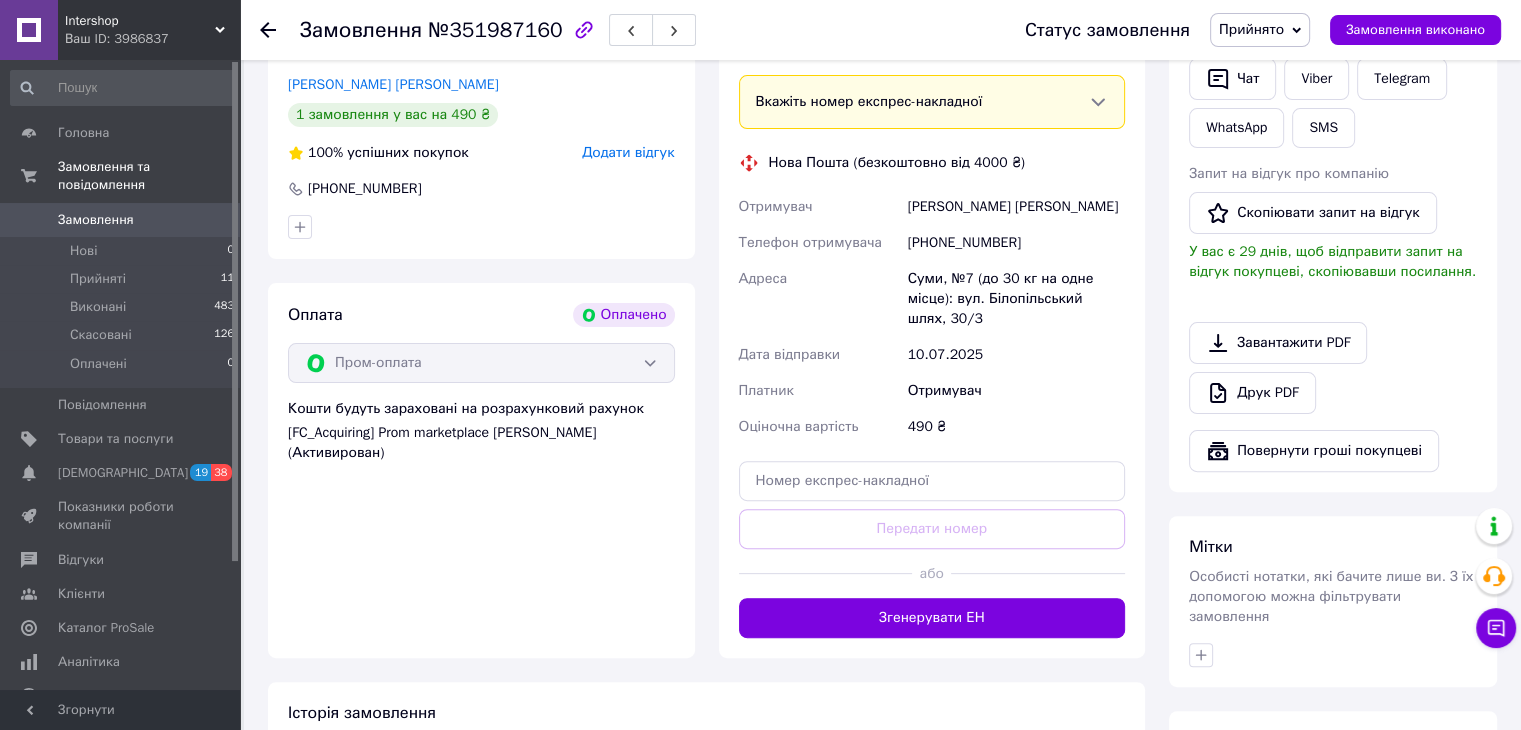 scroll, scrollTop: 513, scrollLeft: 0, axis: vertical 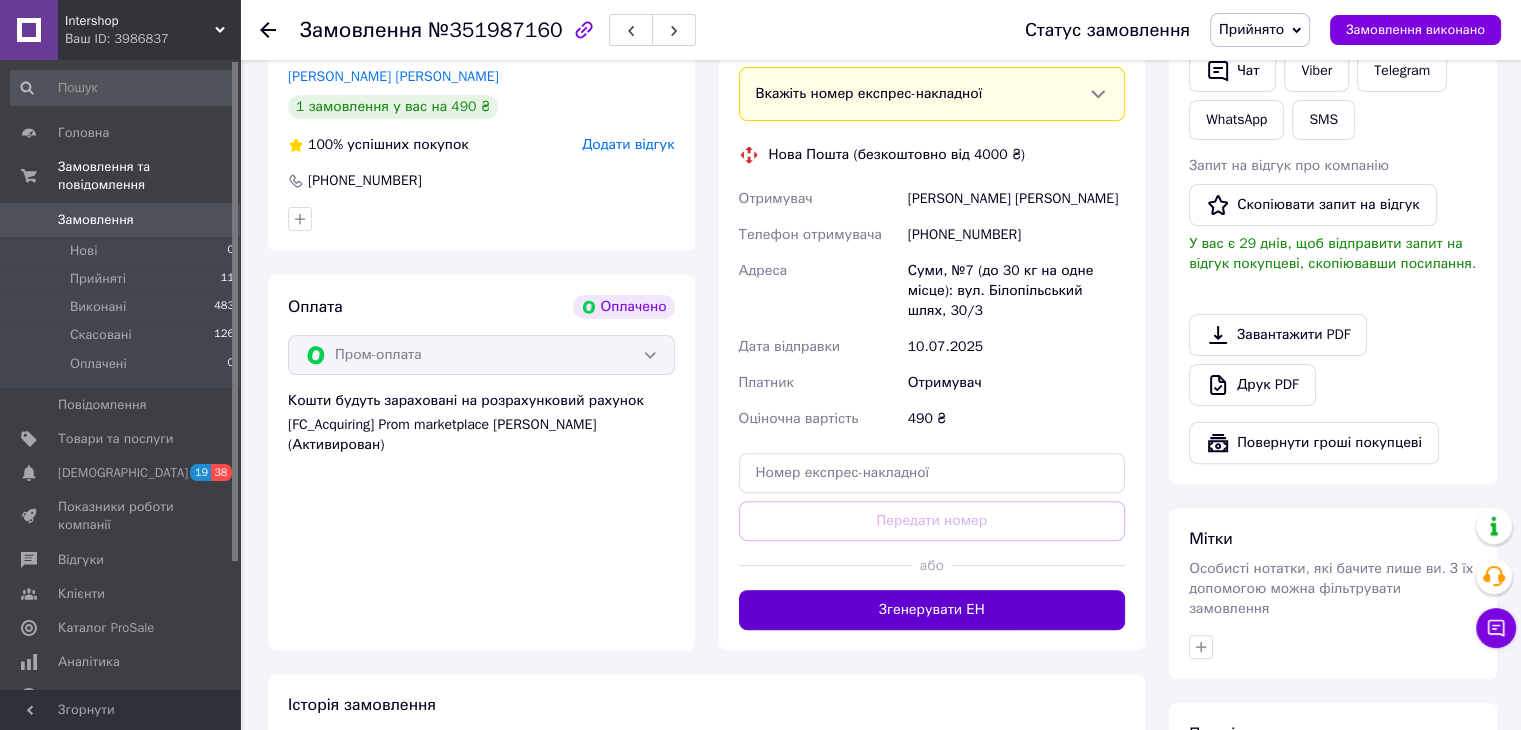 click on "Згенерувати ЕН" at bounding box center [932, 610] 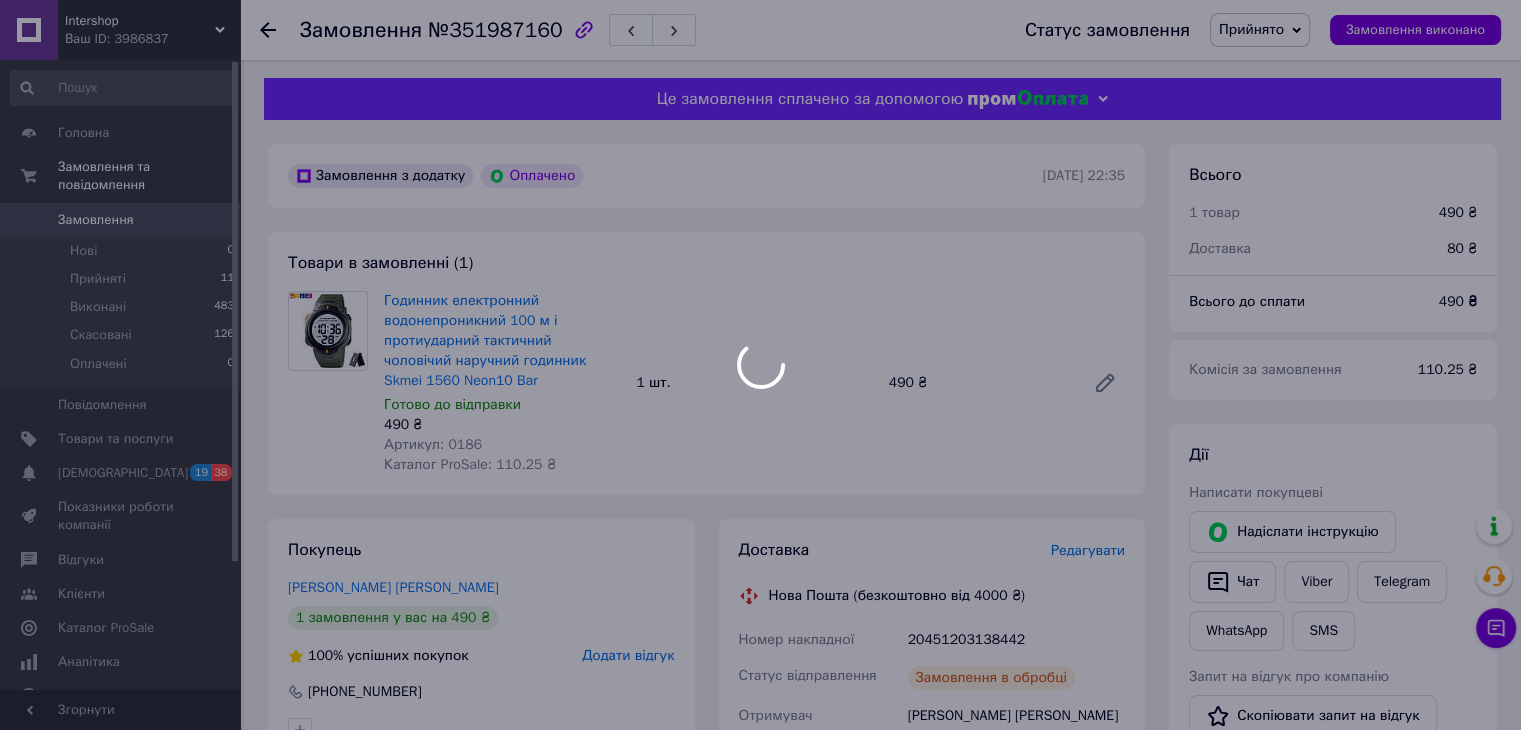 scroll, scrollTop: 0, scrollLeft: 0, axis: both 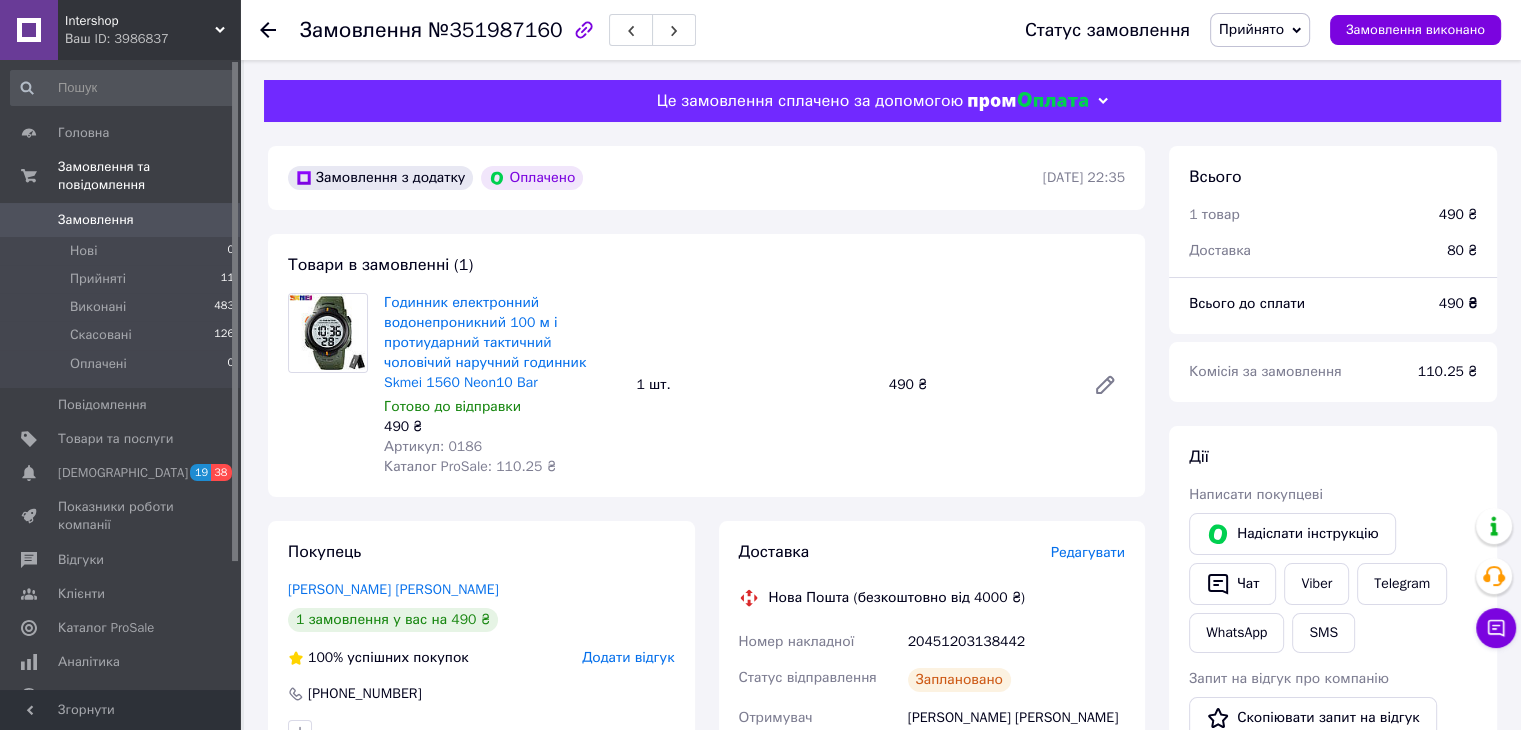 click 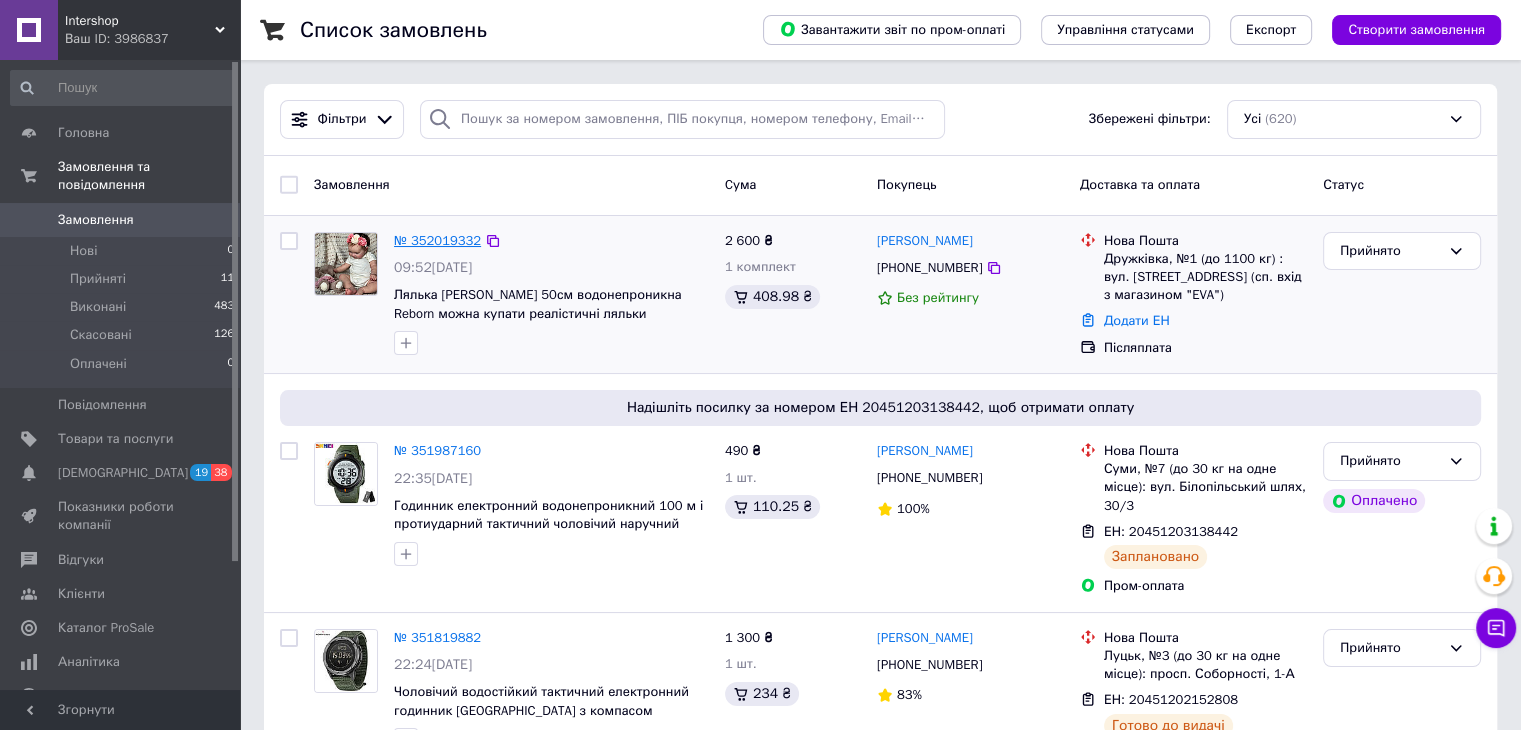 click on "№ 352019332" at bounding box center [437, 240] 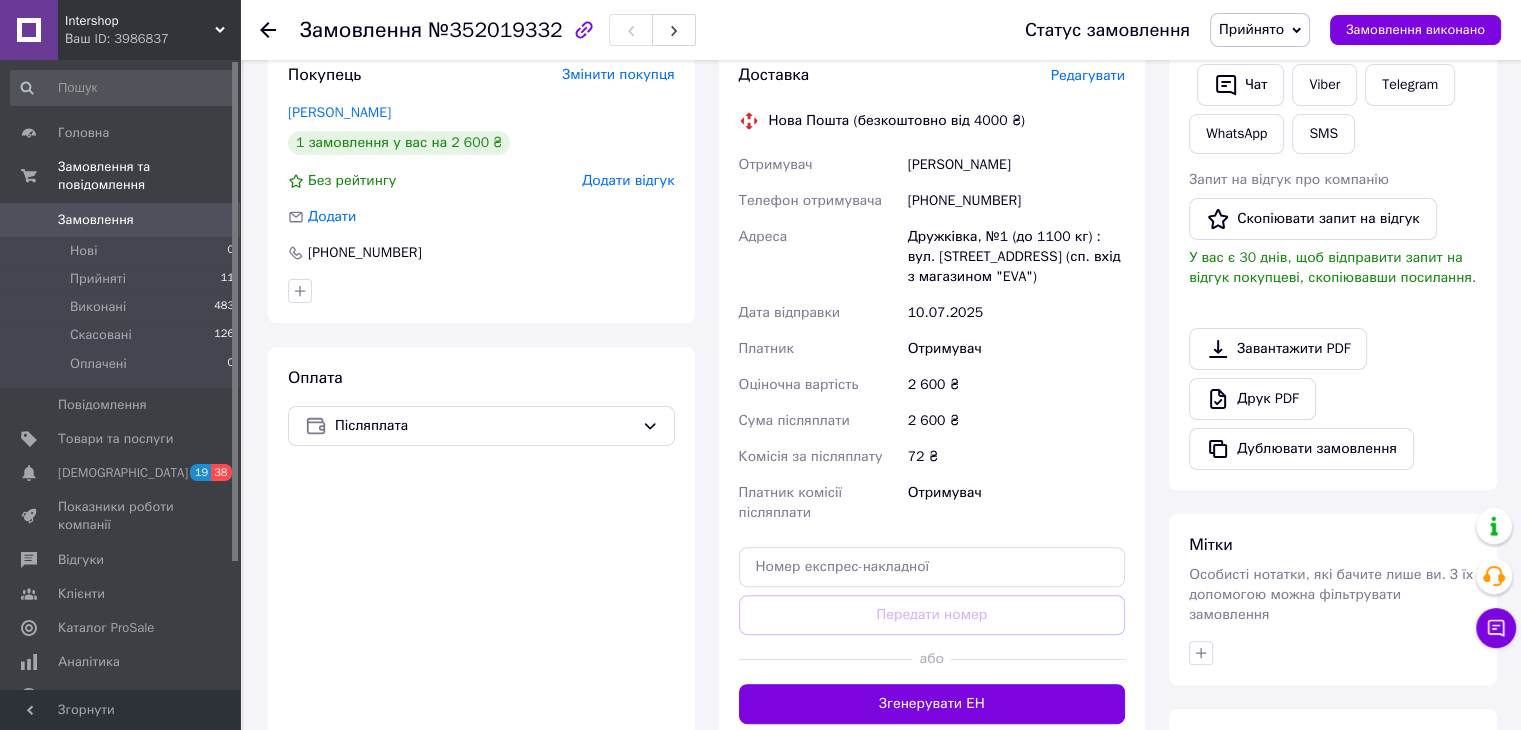scroll, scrollTop: 500, scrollLeft: 0, axis: vertical 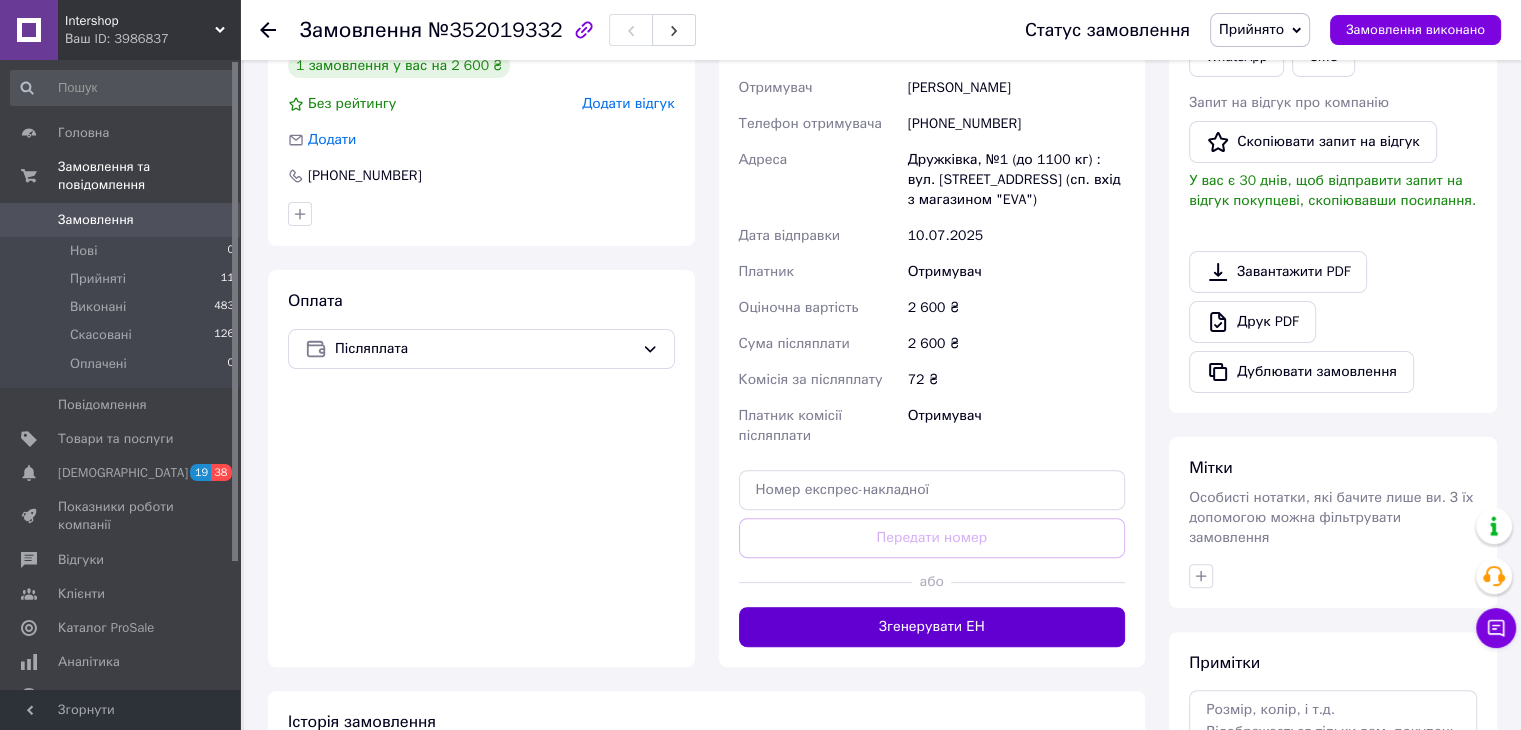 click on "Згенерувати ЕН" at bounding box center [932, 627] 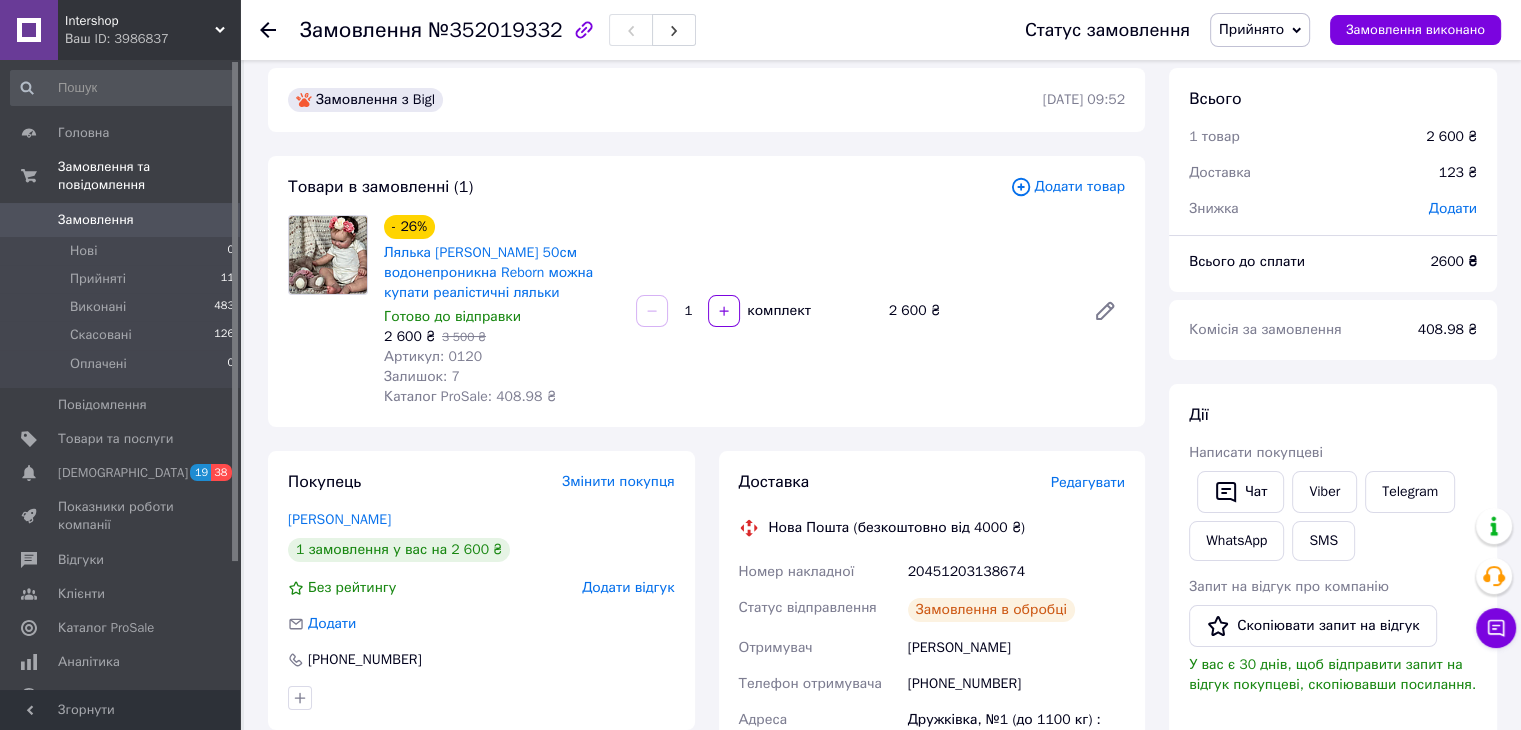 scroll, scrollTop: 0, scrollLeft: 0, axis: both 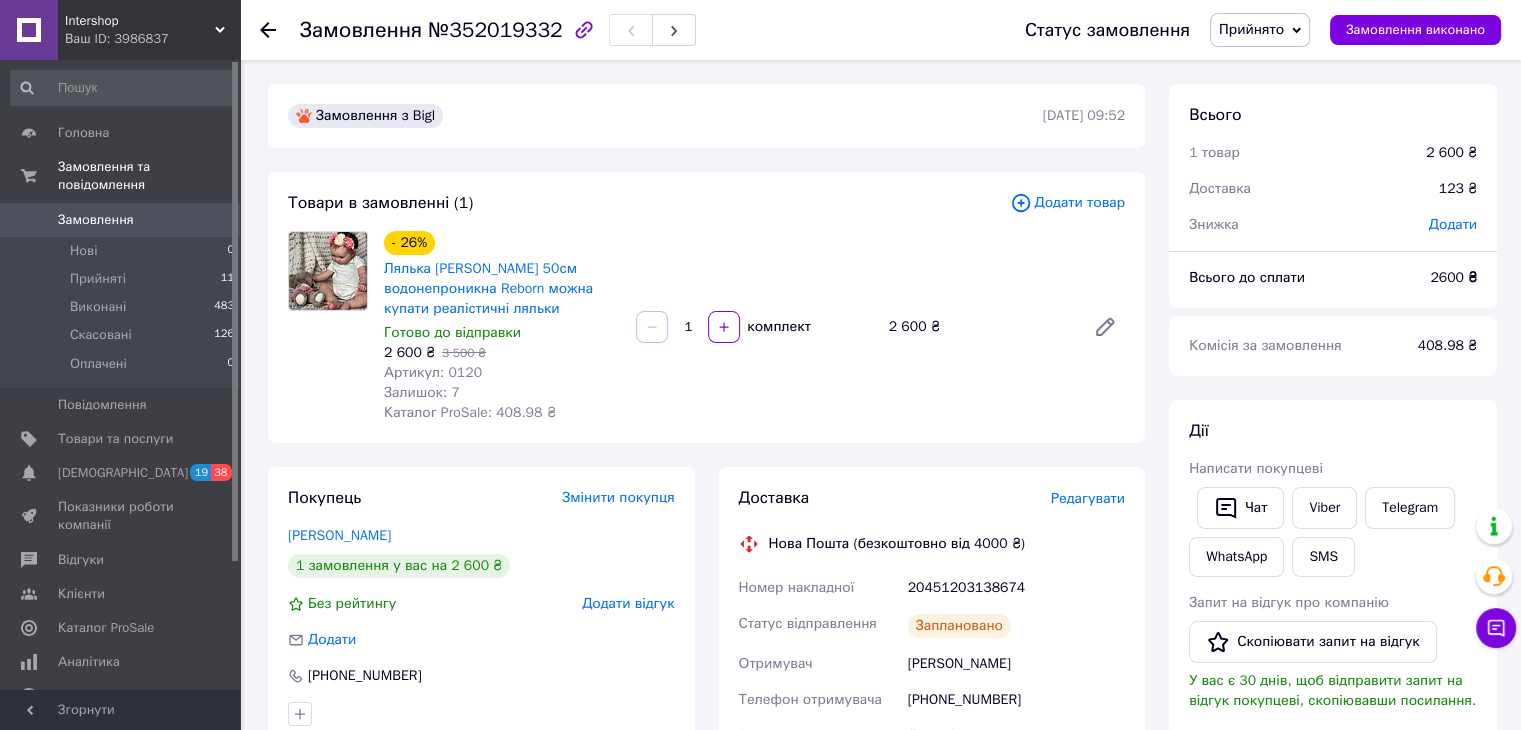 click 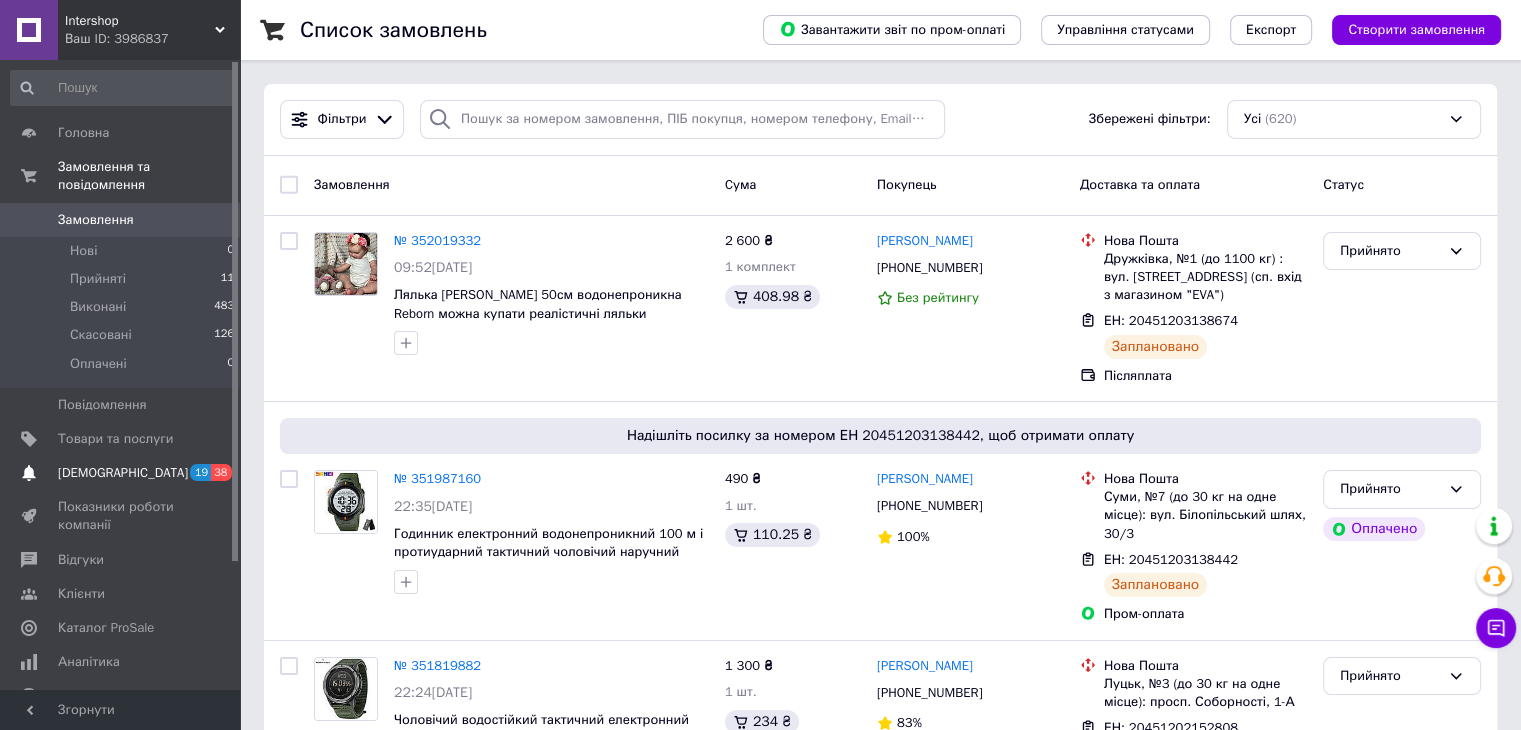 click on "[DEMOGRAPHIC_DATA]" at bounding box center (121, 473) 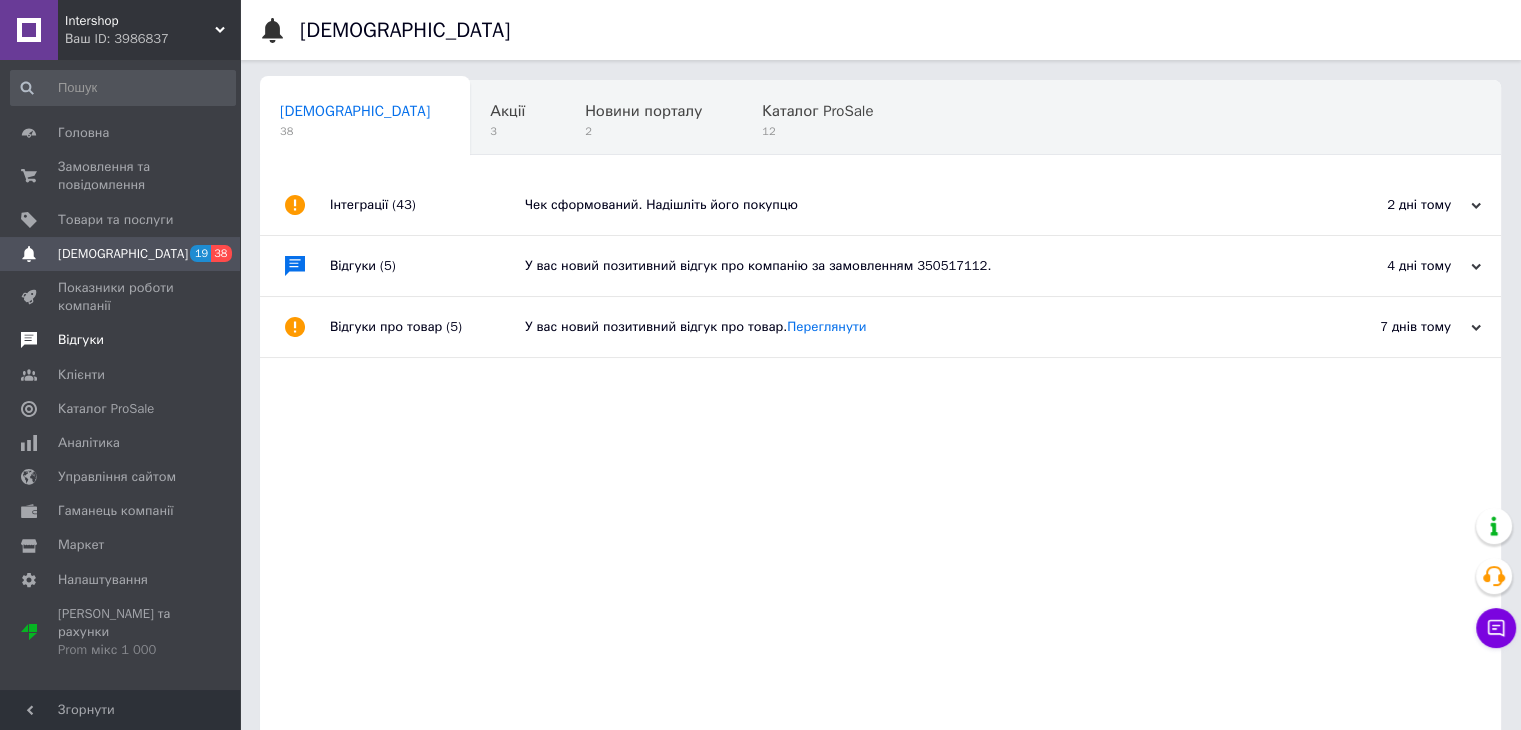 click on "Відгуки" at bounding box center [121, 340] 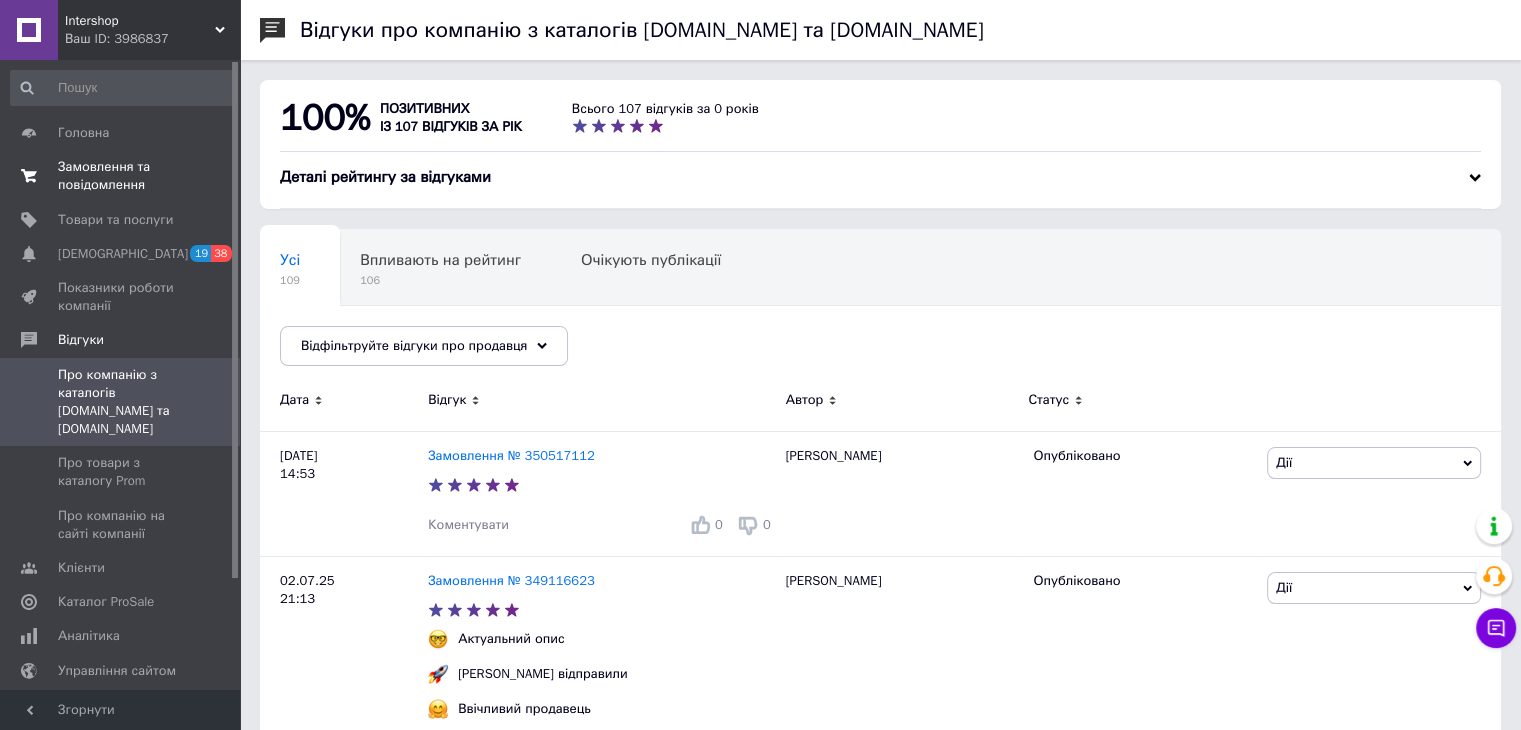 click on "Замовлення та повідомлення" at bounding box center (121, 176) 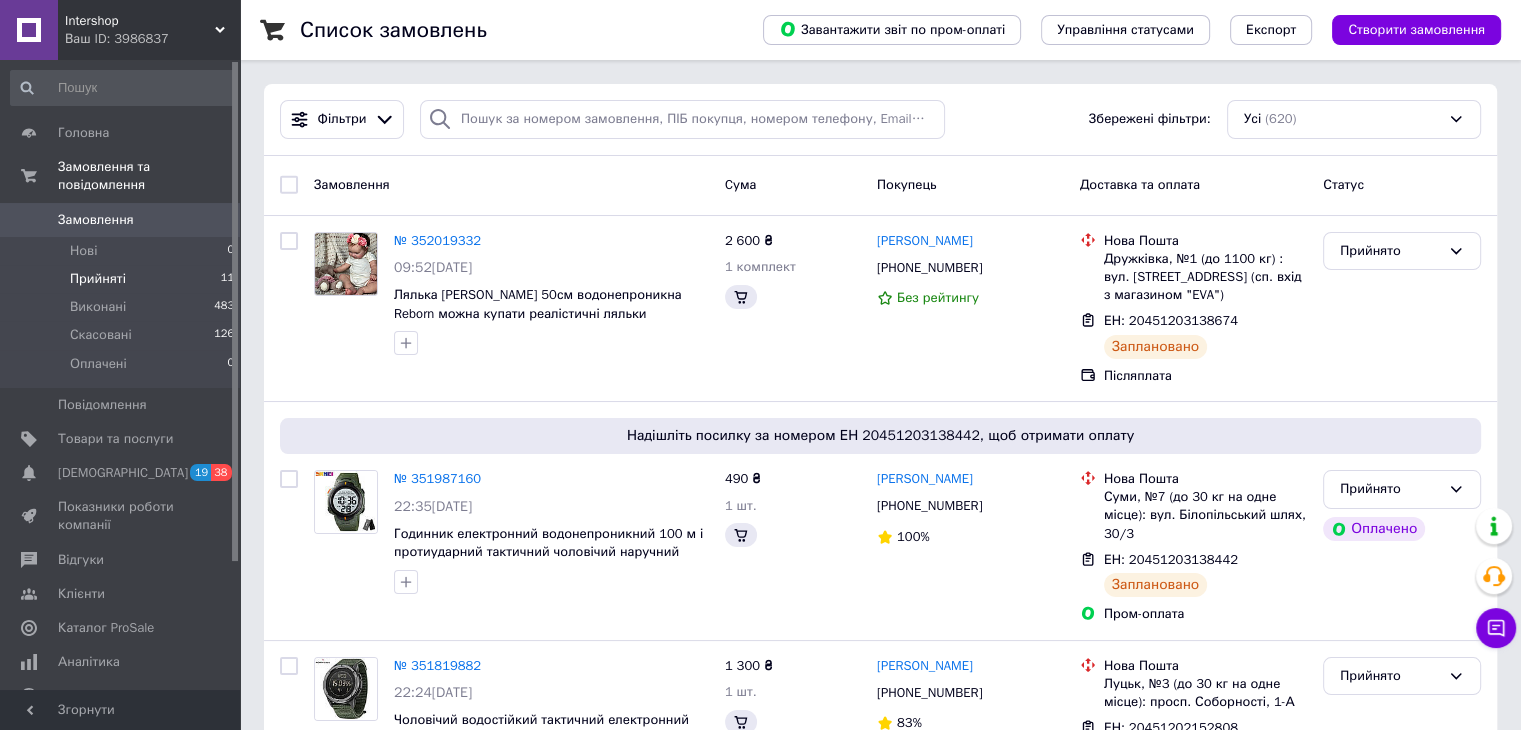 click on "Прийняті 11" at bounding box center (123, 279) 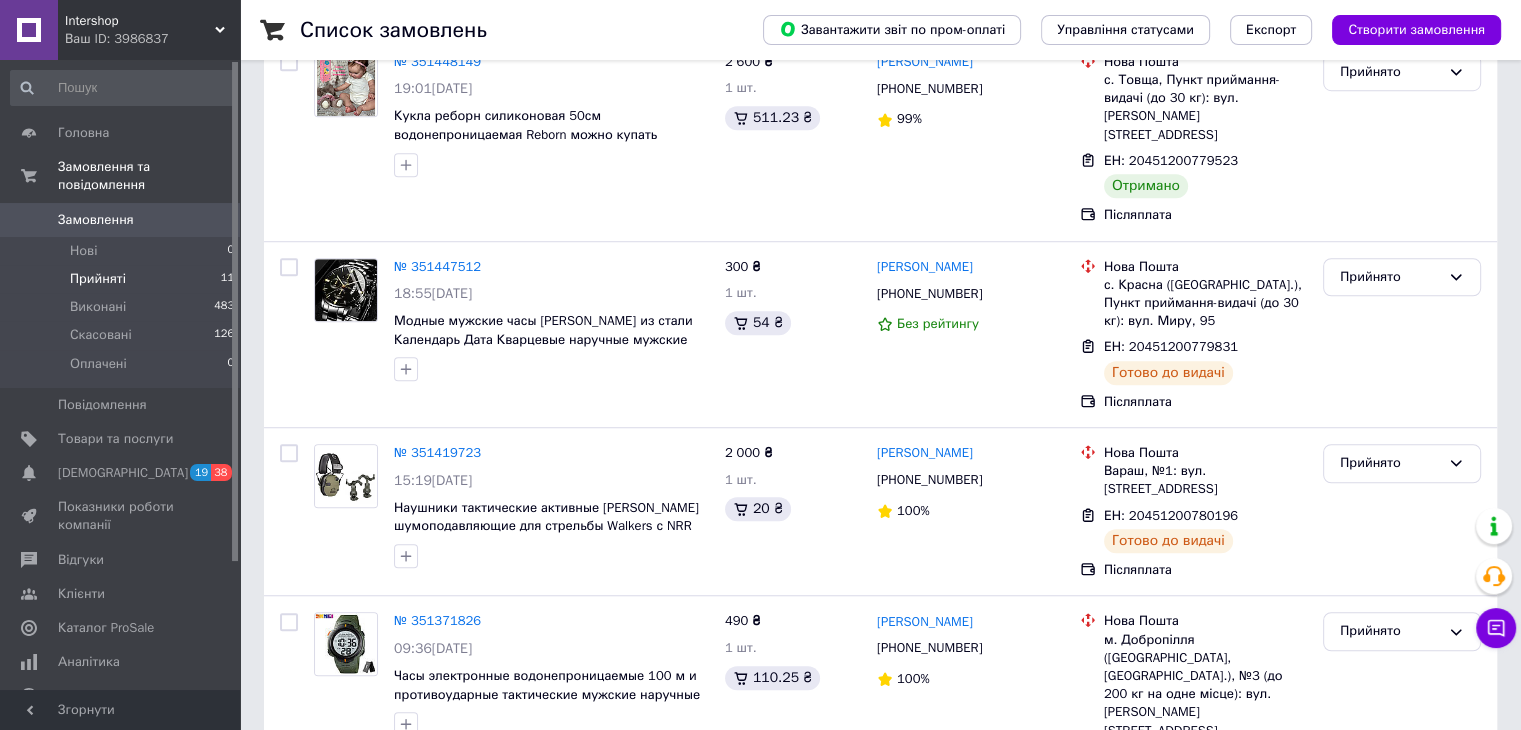 scroll, scrollTop: 1560, scrollLeft: 0, axis: vertical 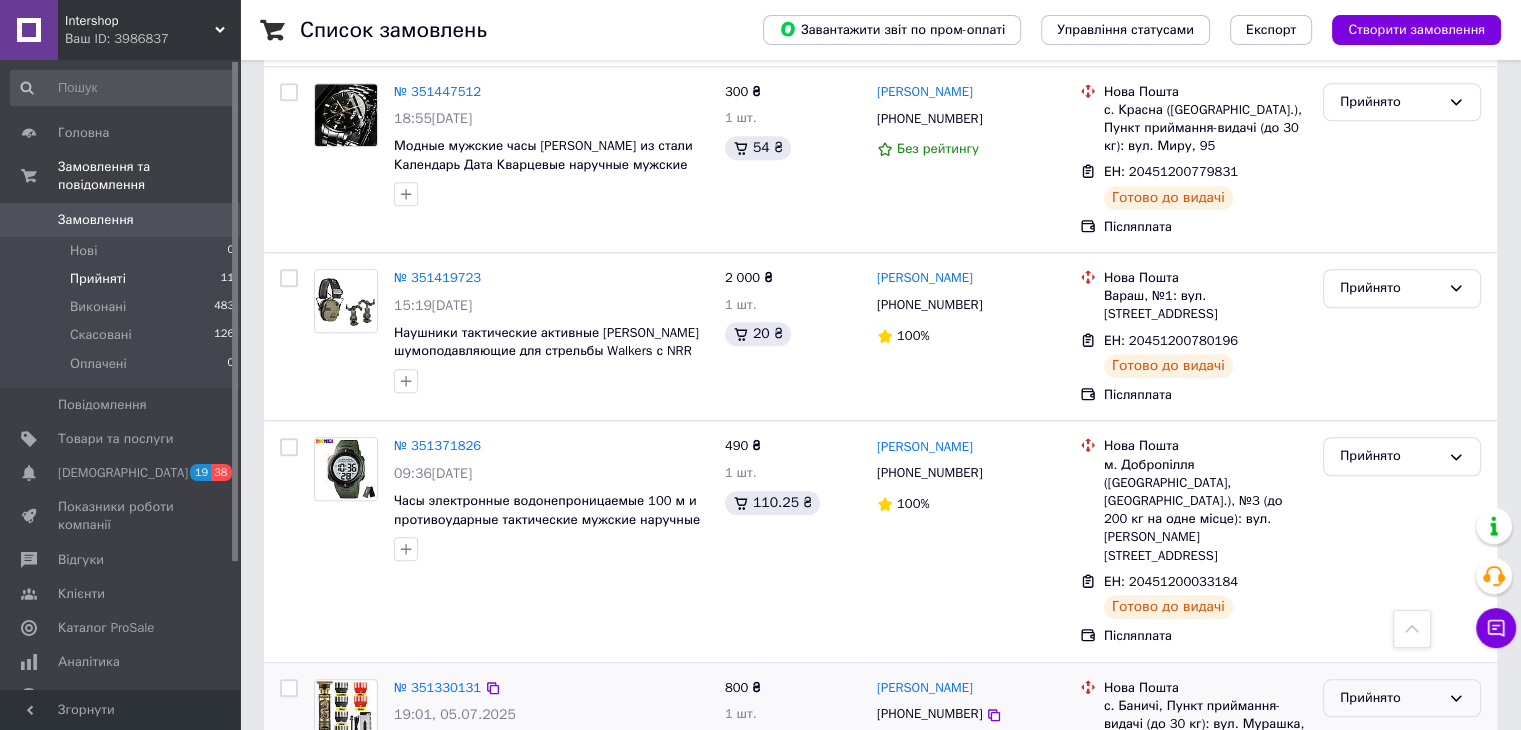 click on "Прийнято" at bounding box center [1390, 698] 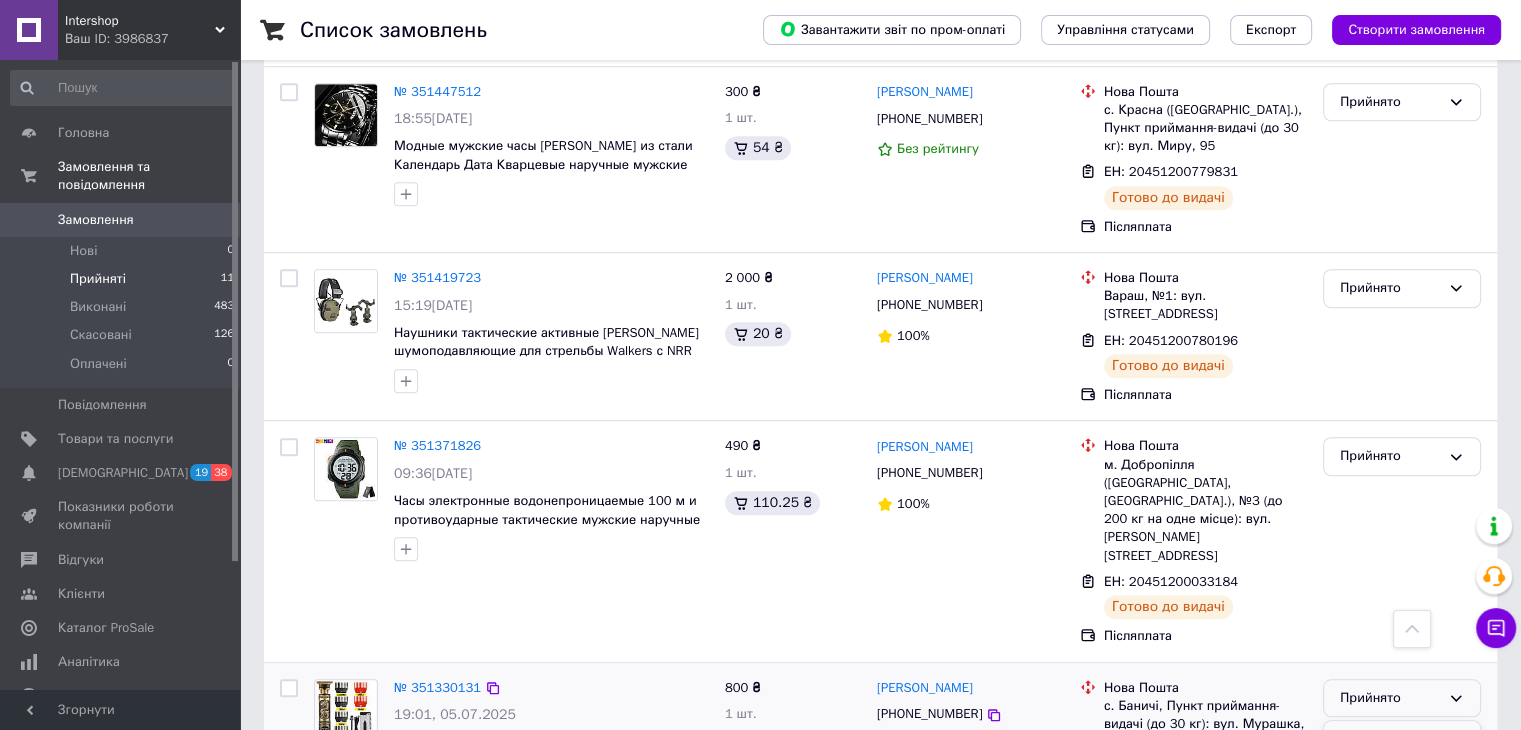 click on "Виконано" at bounding box center [1402, 739] 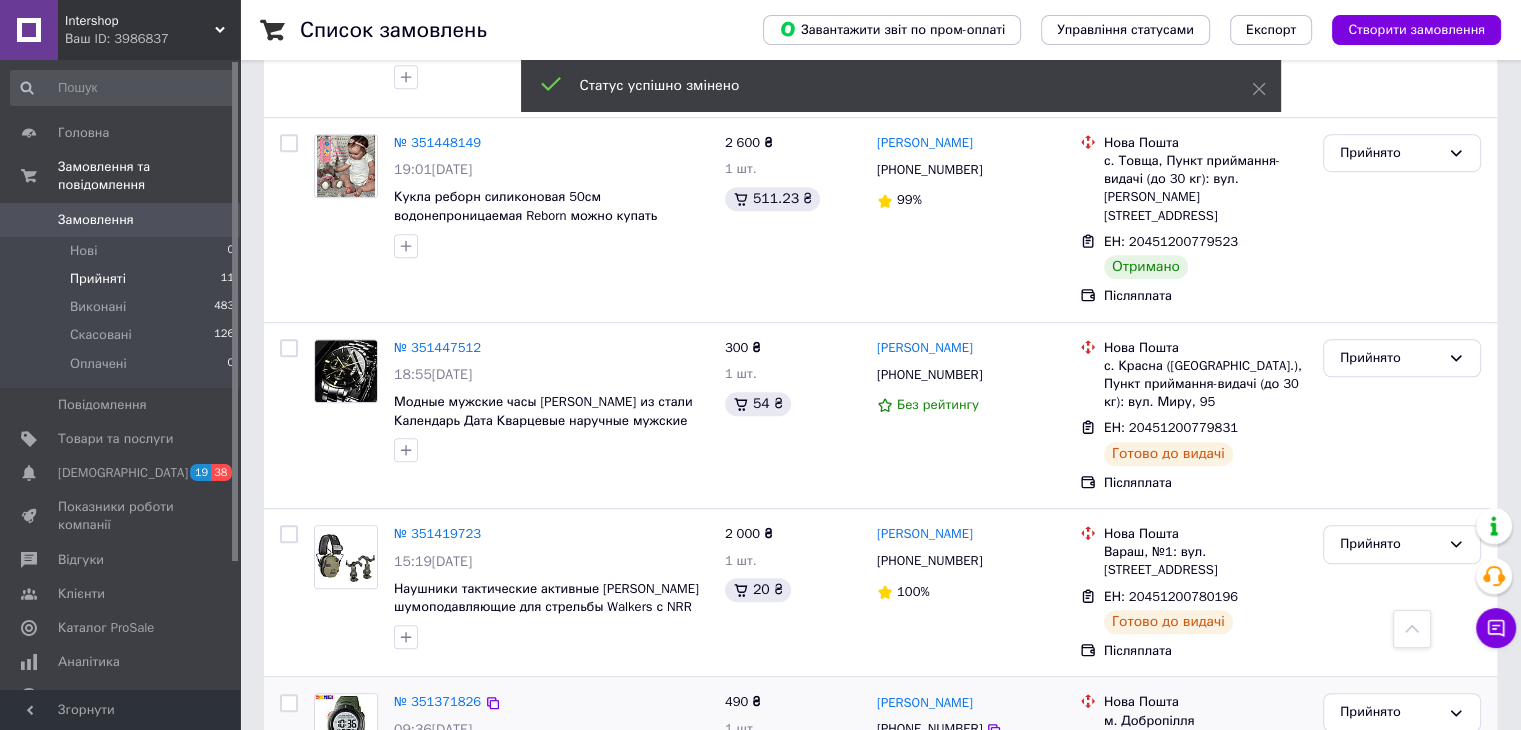 scroll, scrollTop: 1260, scrollLeft: 0, axis: vertical 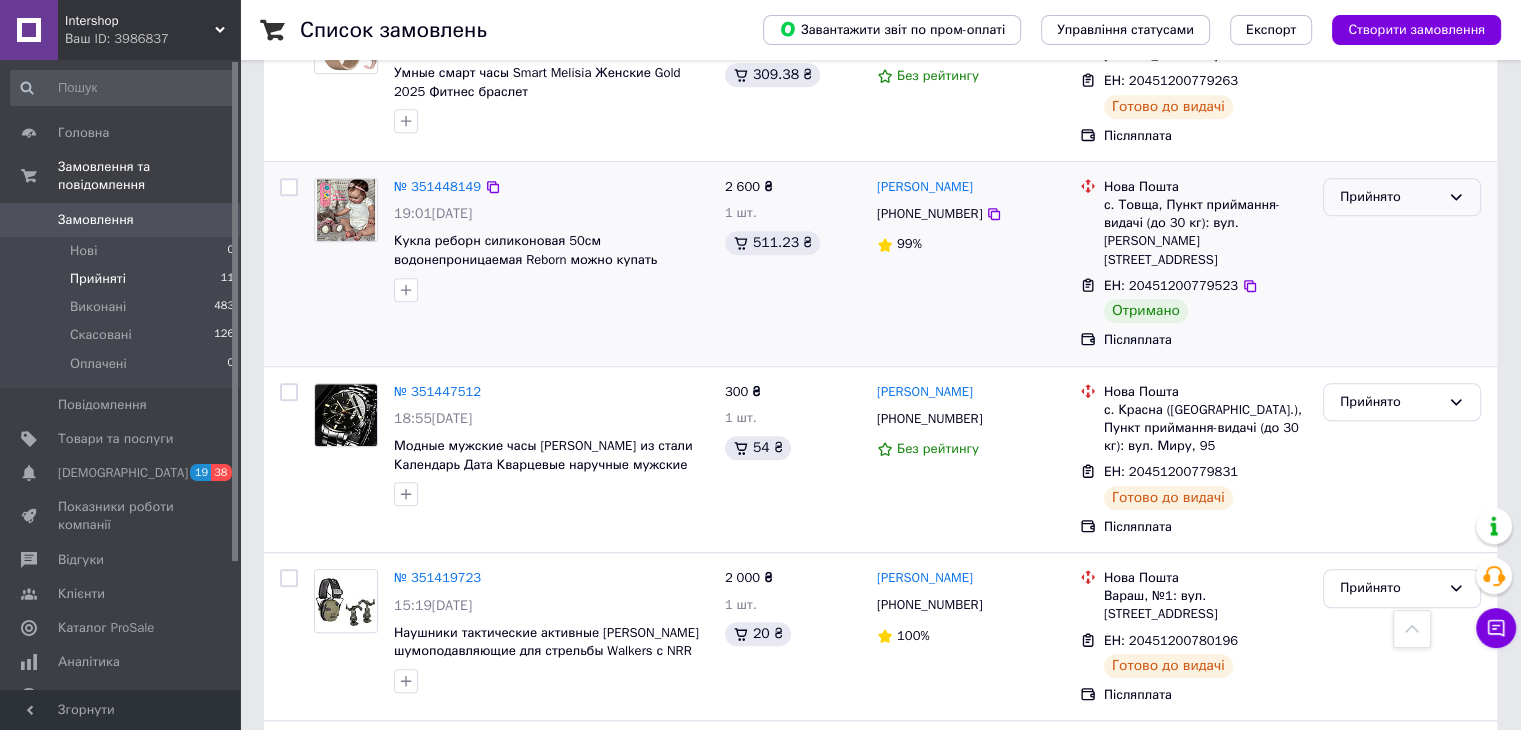 click on "Прийнято" at bounding box center (1390, 197) 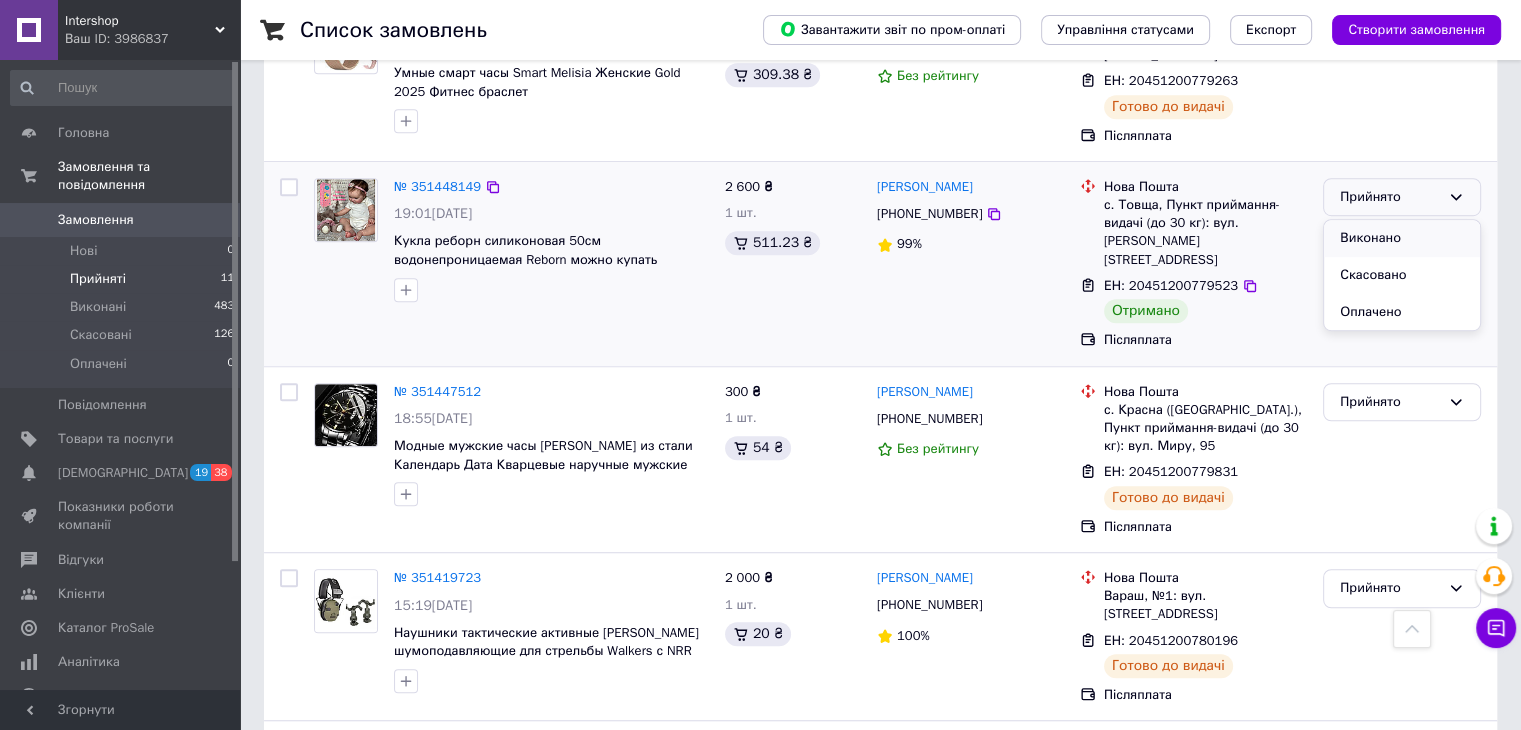 click on "Виконано" at bounding box center (1402, 238) 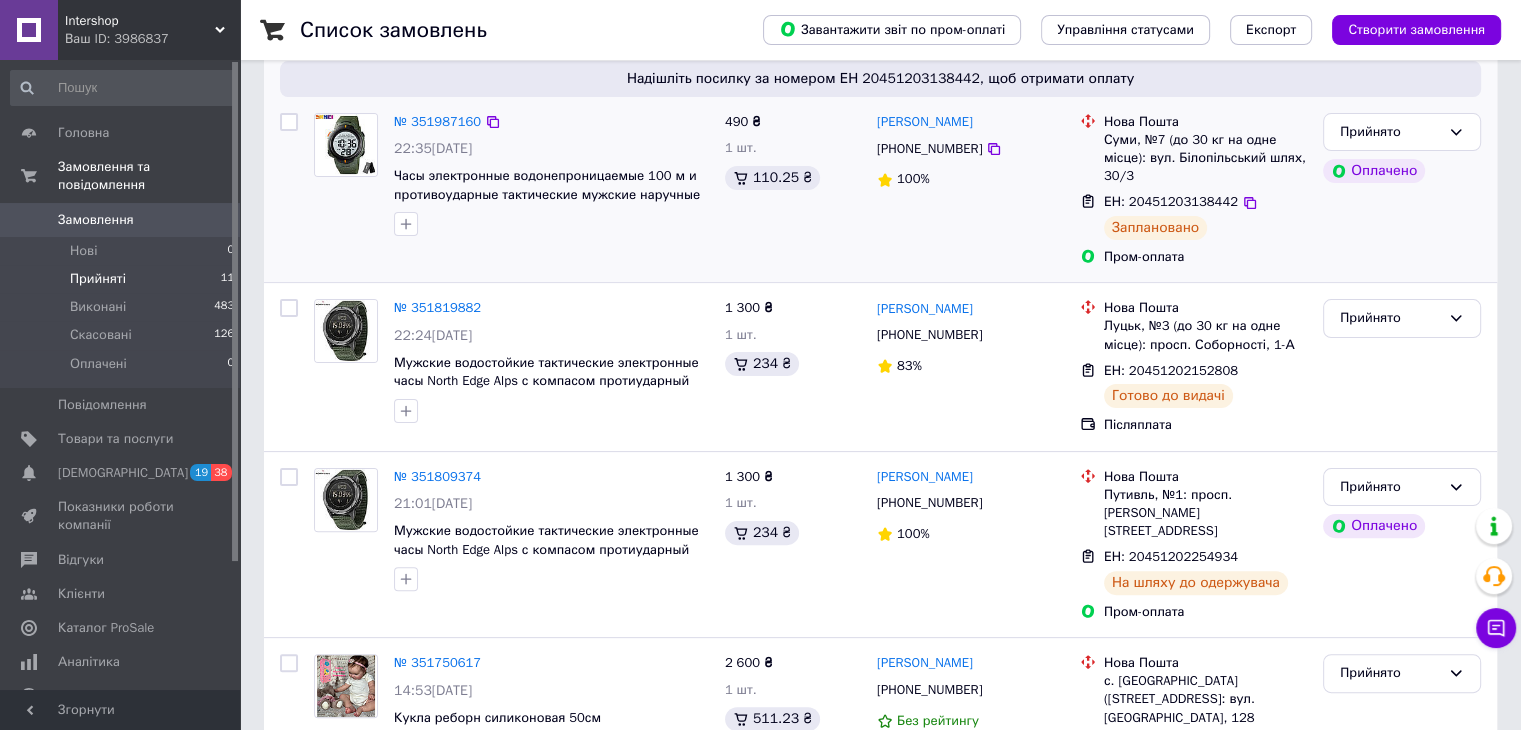 scroll, scrollTop: 660, scrollLeft: 0, axis: vertical 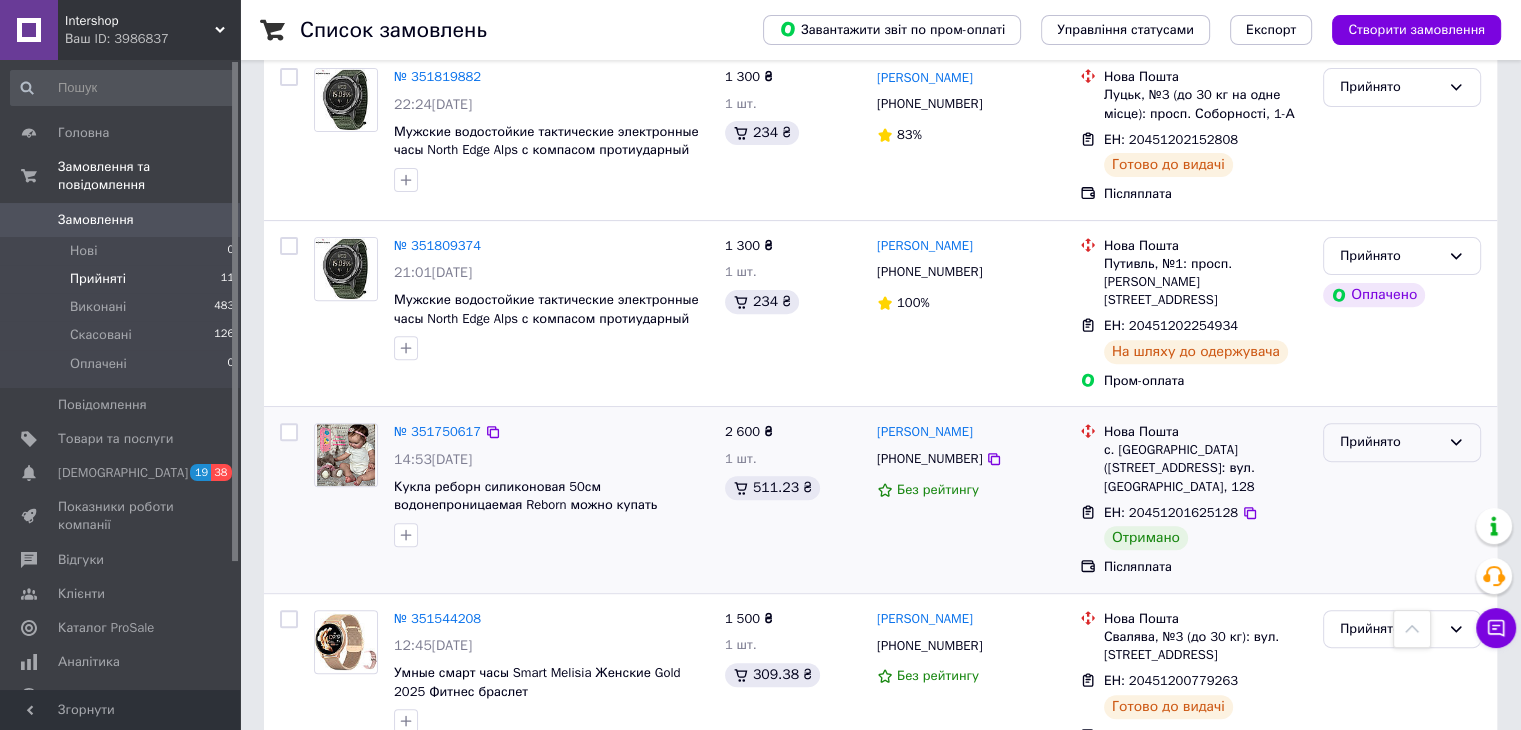 click on "Прийнято" at bounding box center (1390, 442) 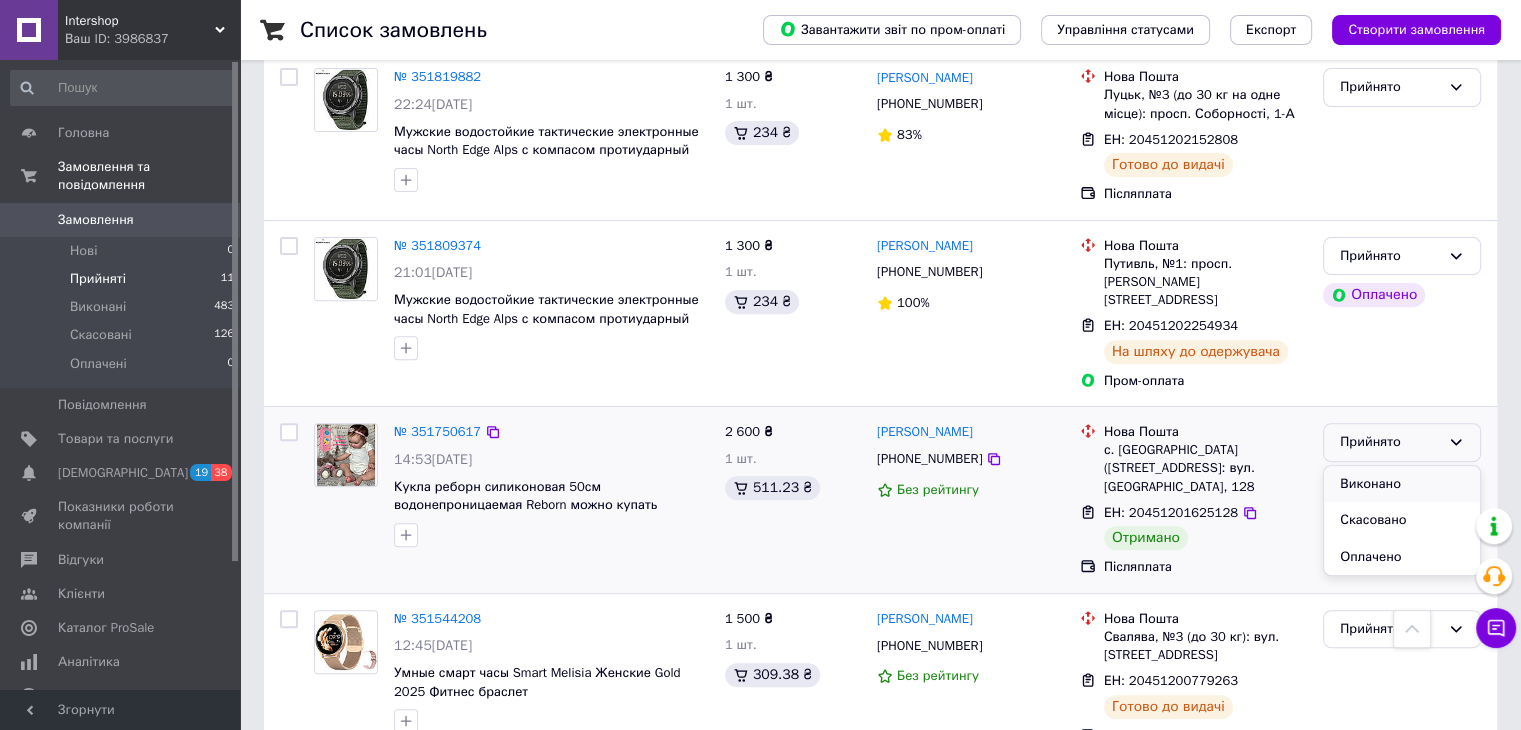 click on "Виконано" at bounding box center (1402, 484) 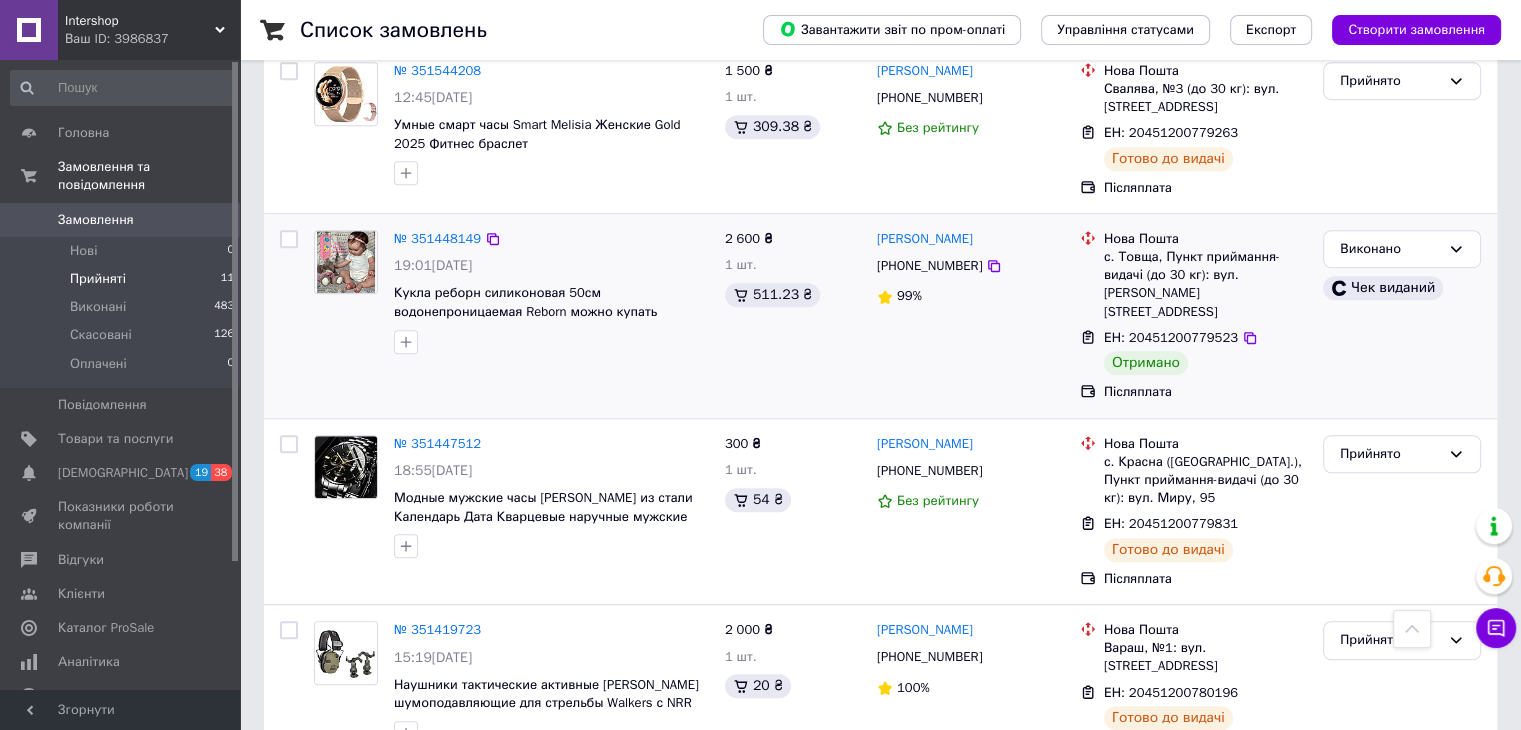 scroll, scrollTop: 1560, scrollLeft: 0, axis: vertical 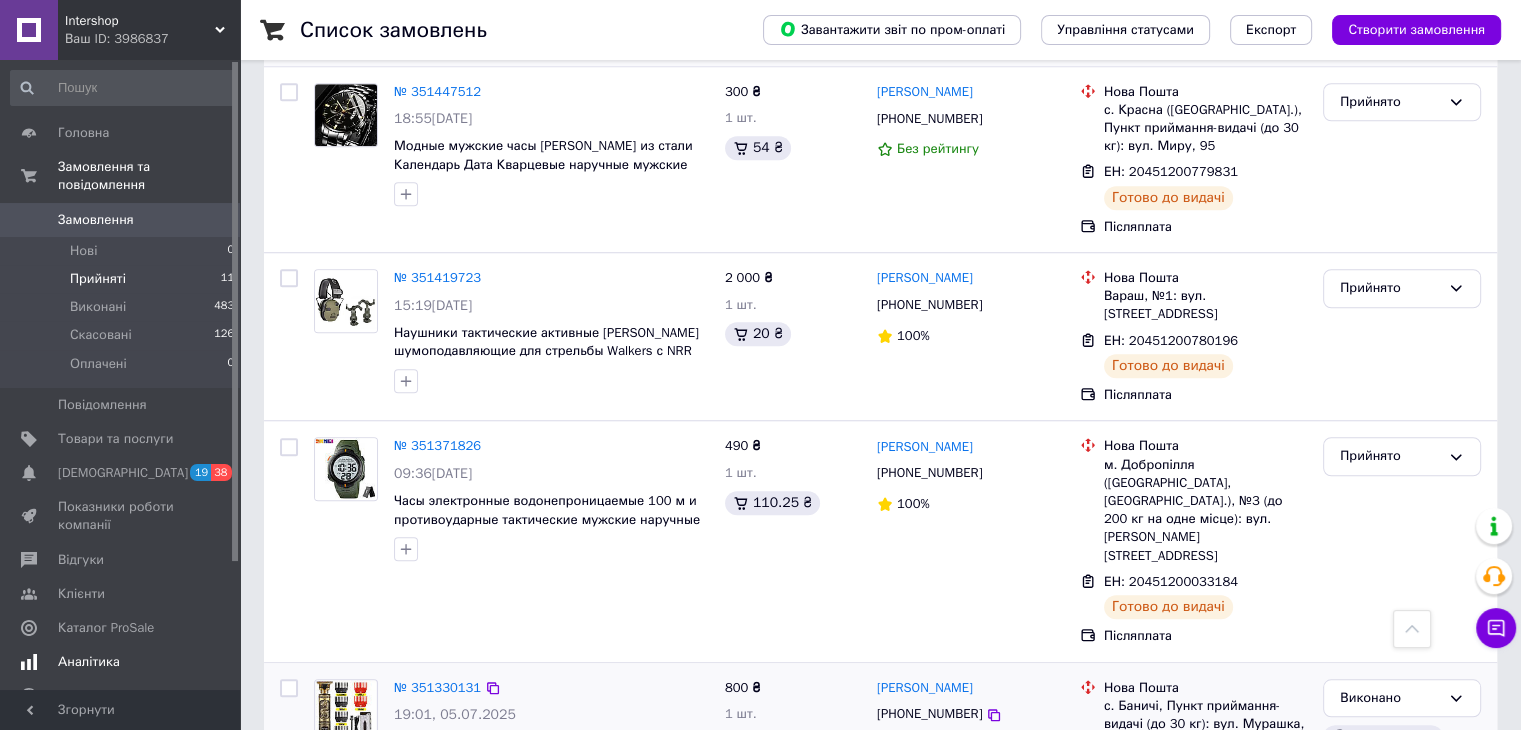 click on "Аналітика" at bounding box center [123, 662] 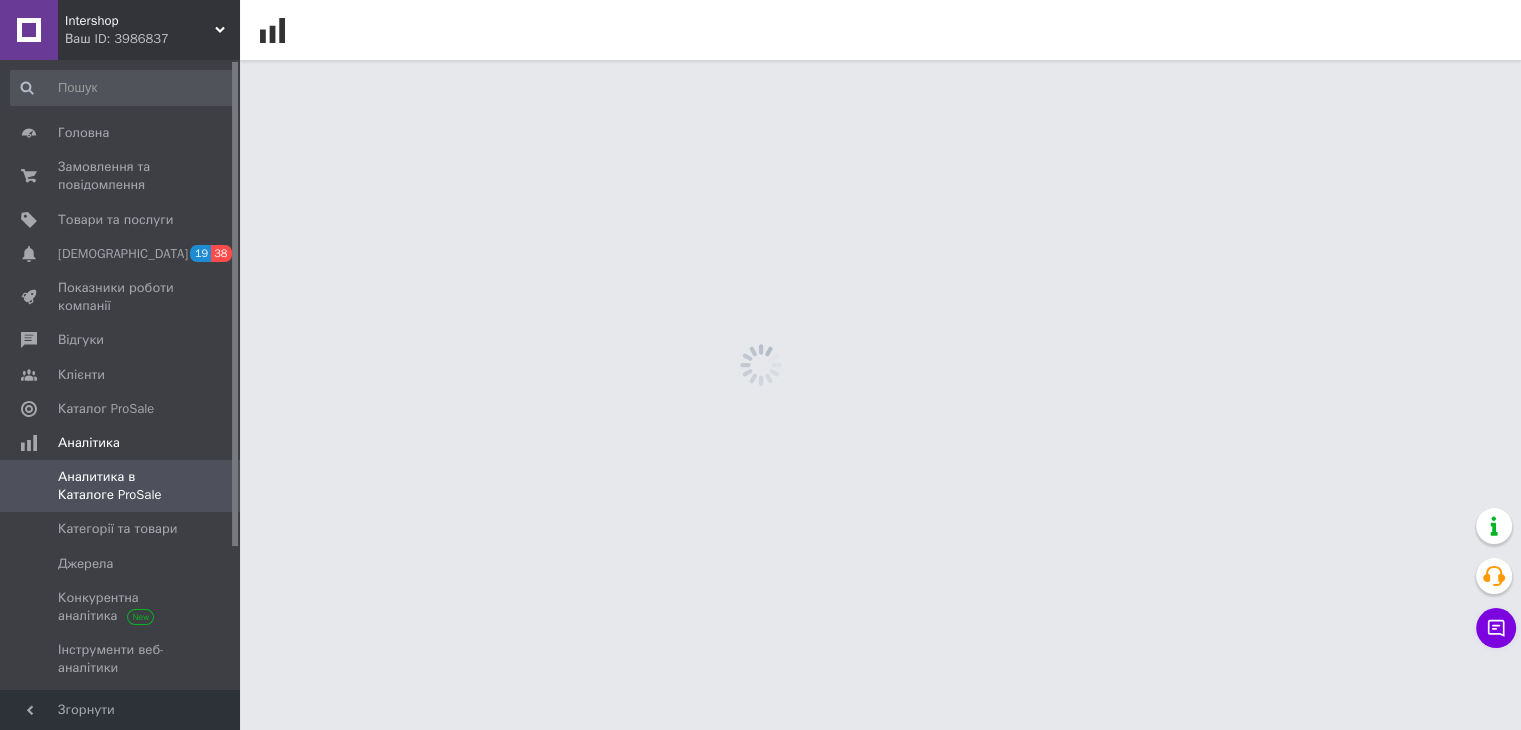 scroll, scrollTop: 0, scrollLeft: 0, axis: both 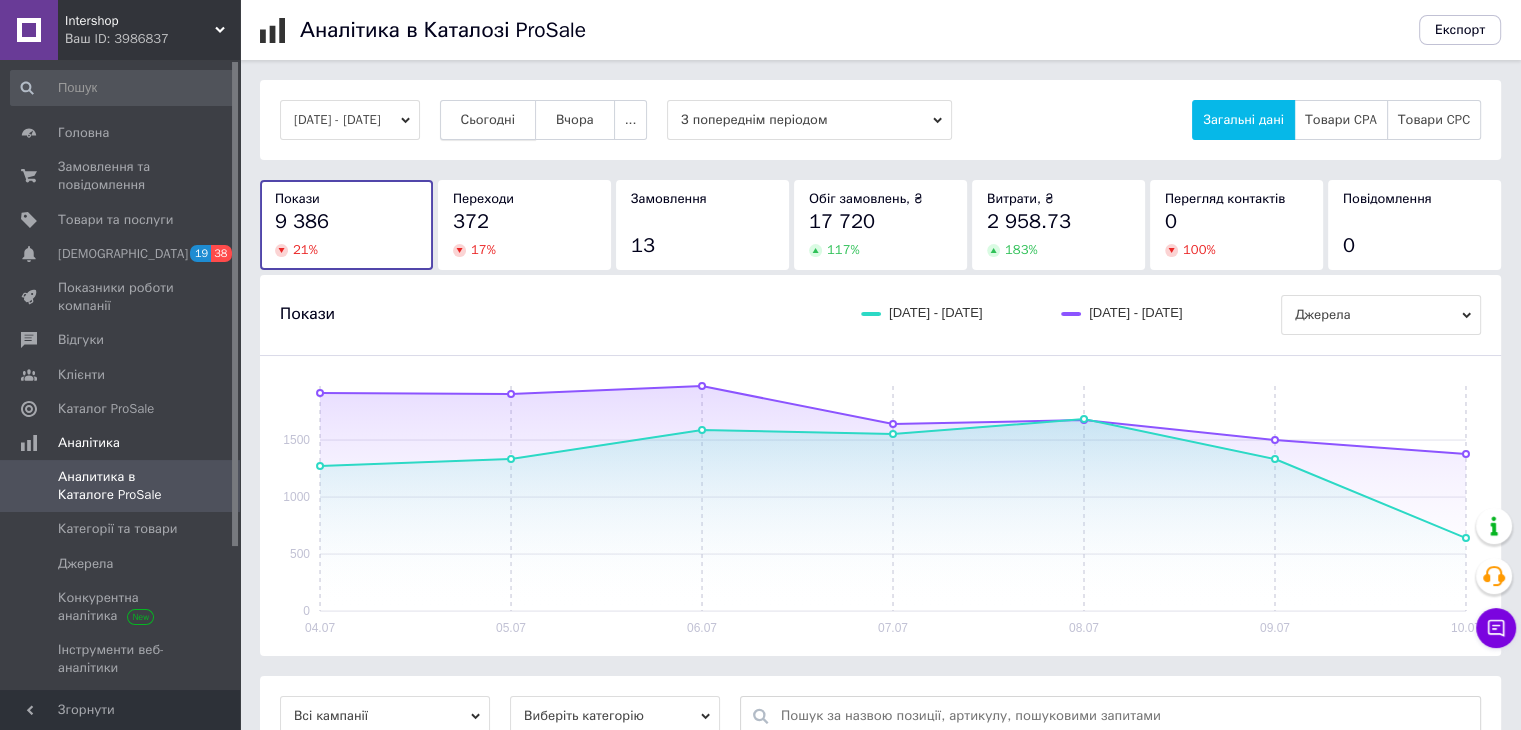 click on "Сьогодні" at bounding box center [488, 120] 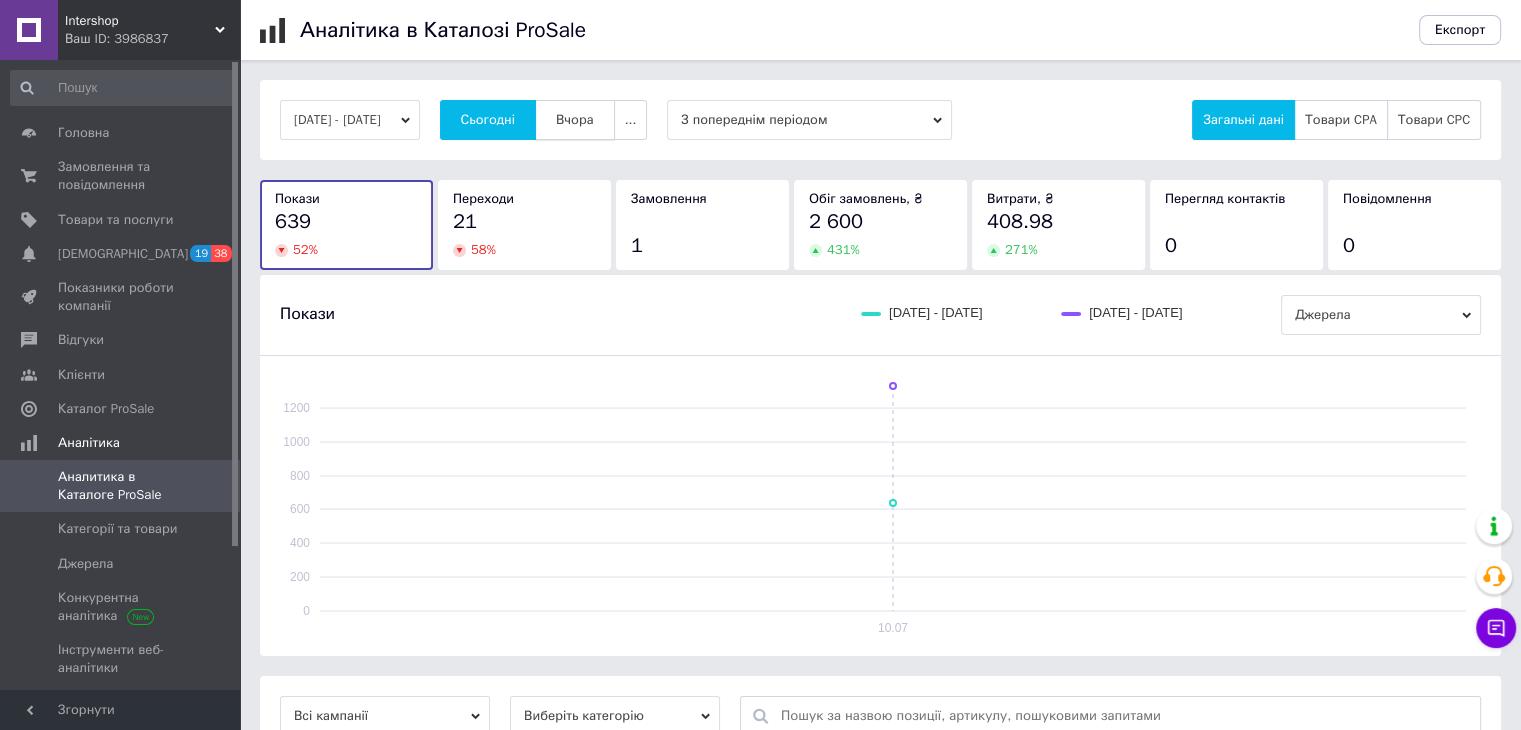 click on "Вчора" at bounding box center [575, 120] 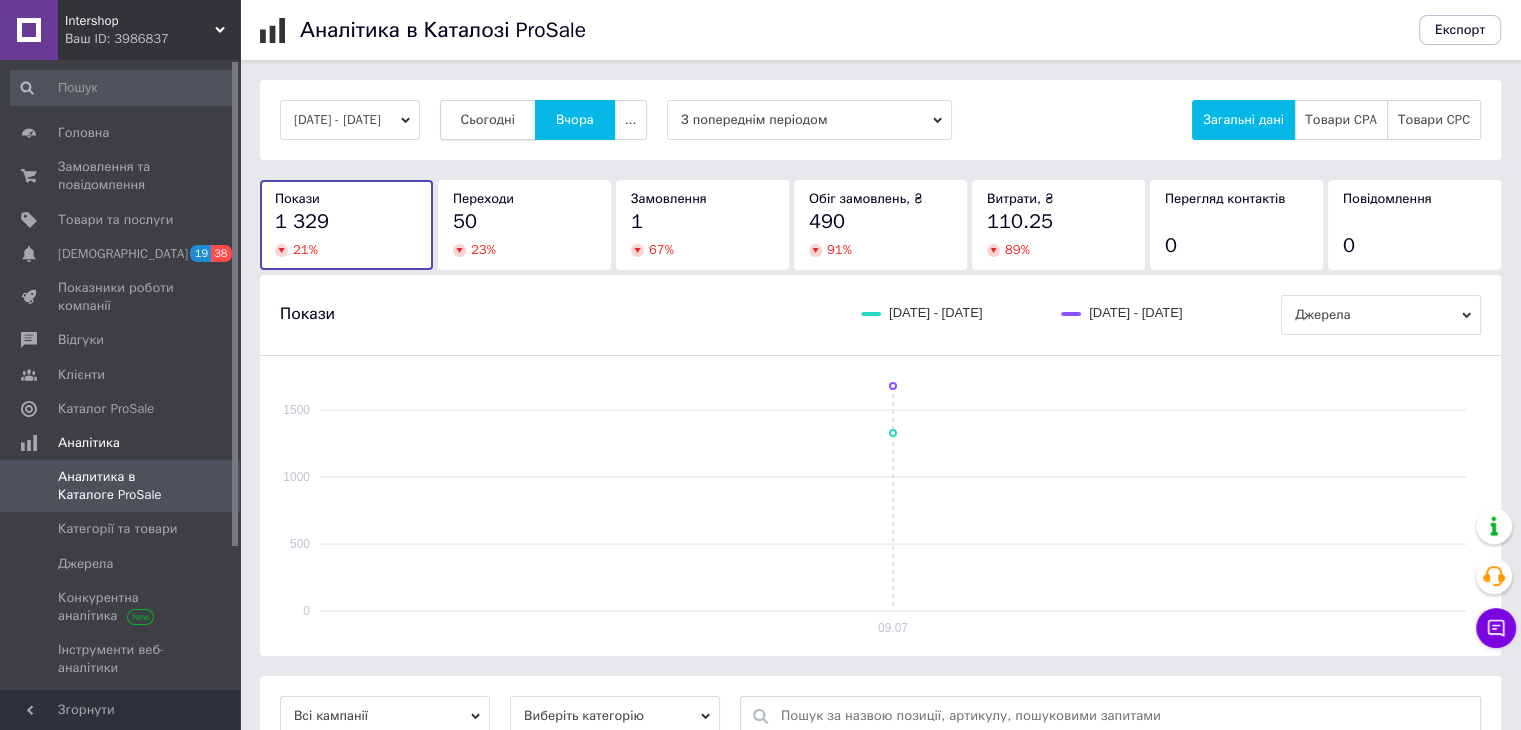 click on "Сьогодні" at bounding box center (488, 120) 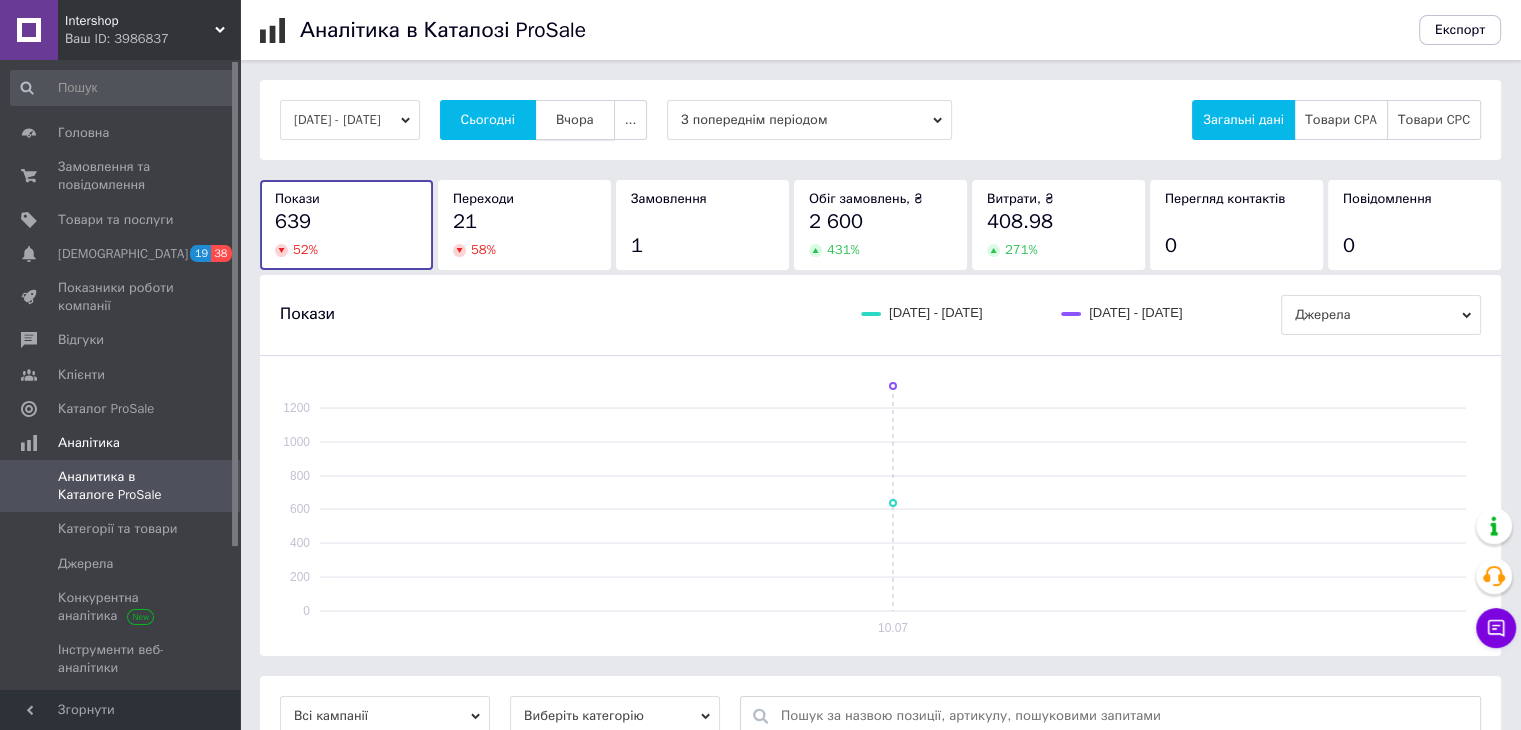 click on "Вчора" at bounding box center (575, 120) 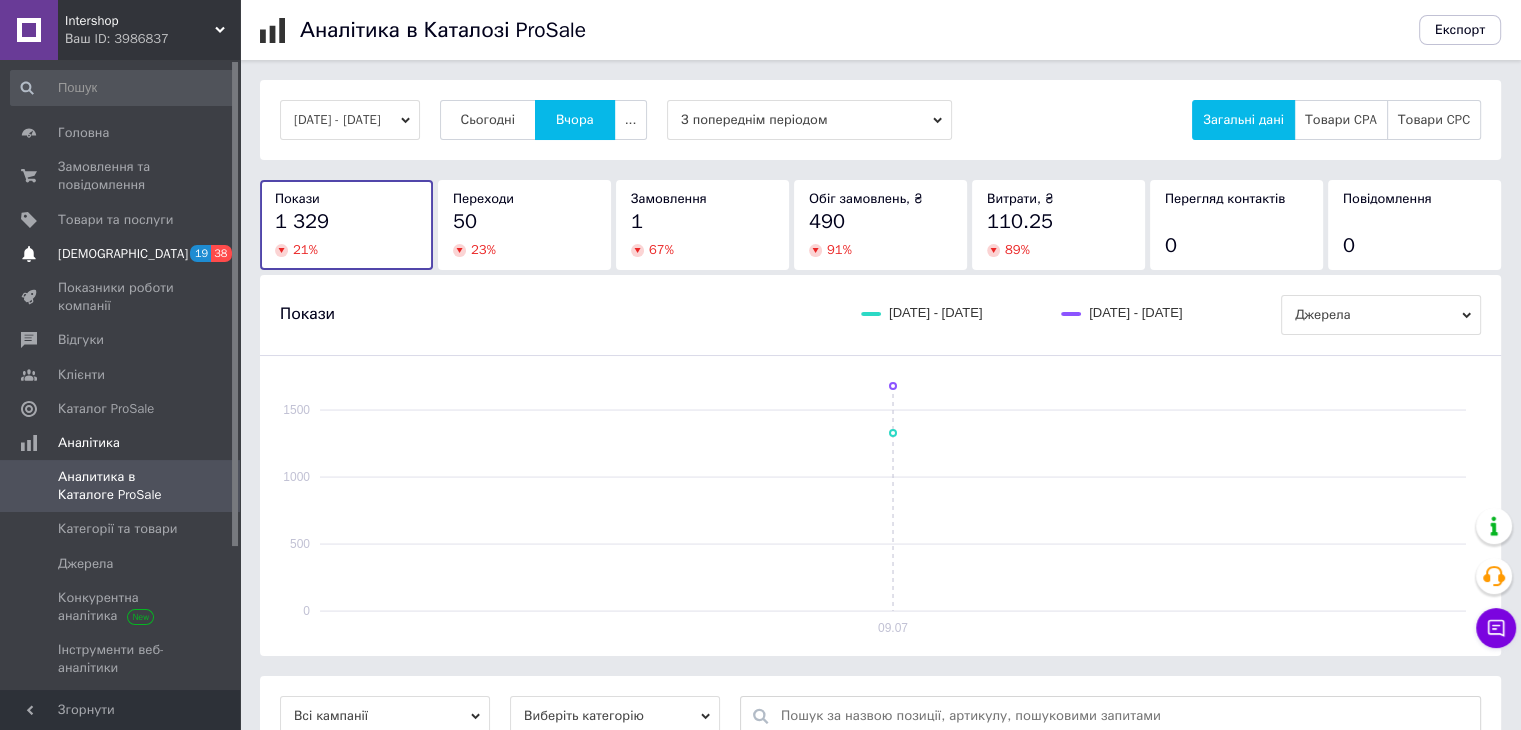 click on "19" at bounding box center [200, 253] 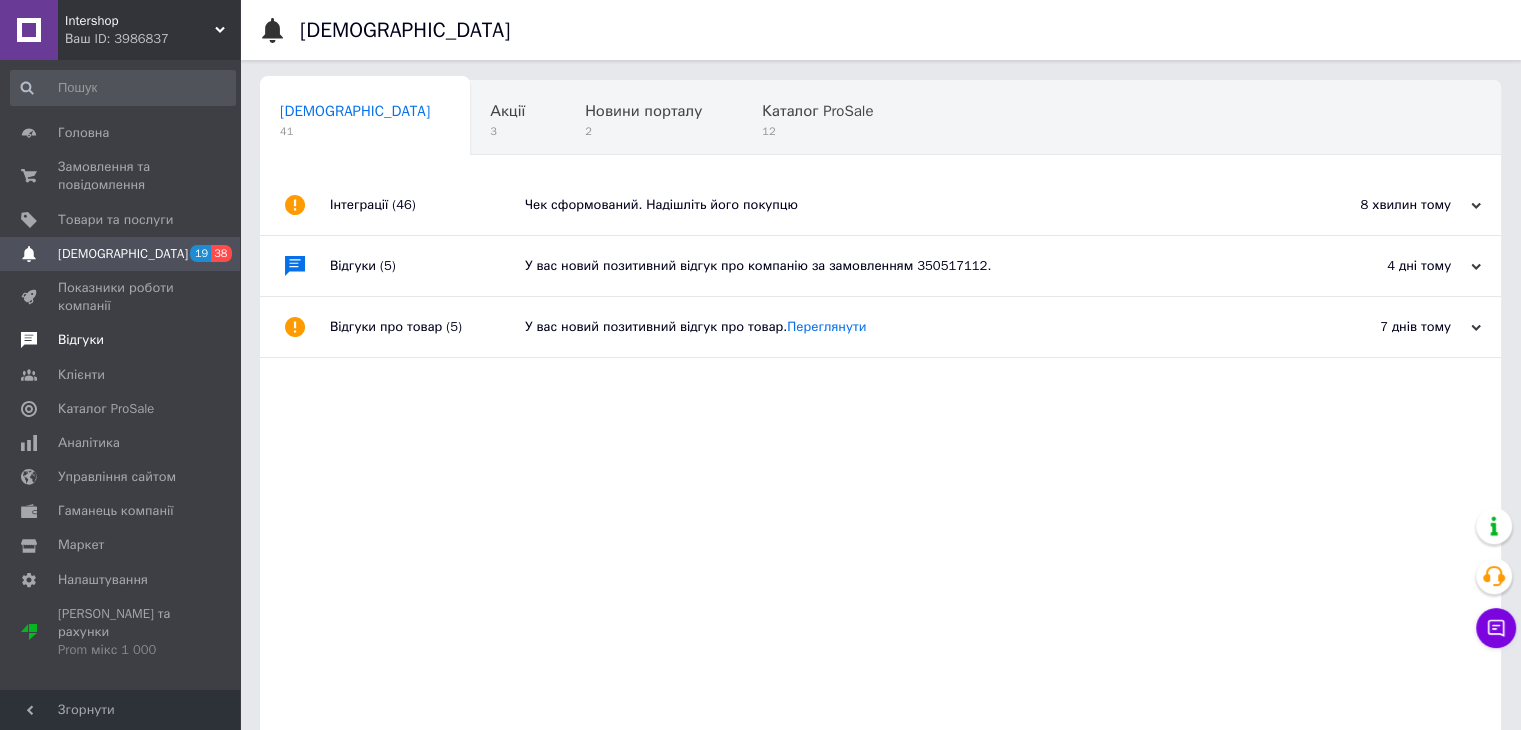 click on "Відгуки" at bounding box center (121, 340) 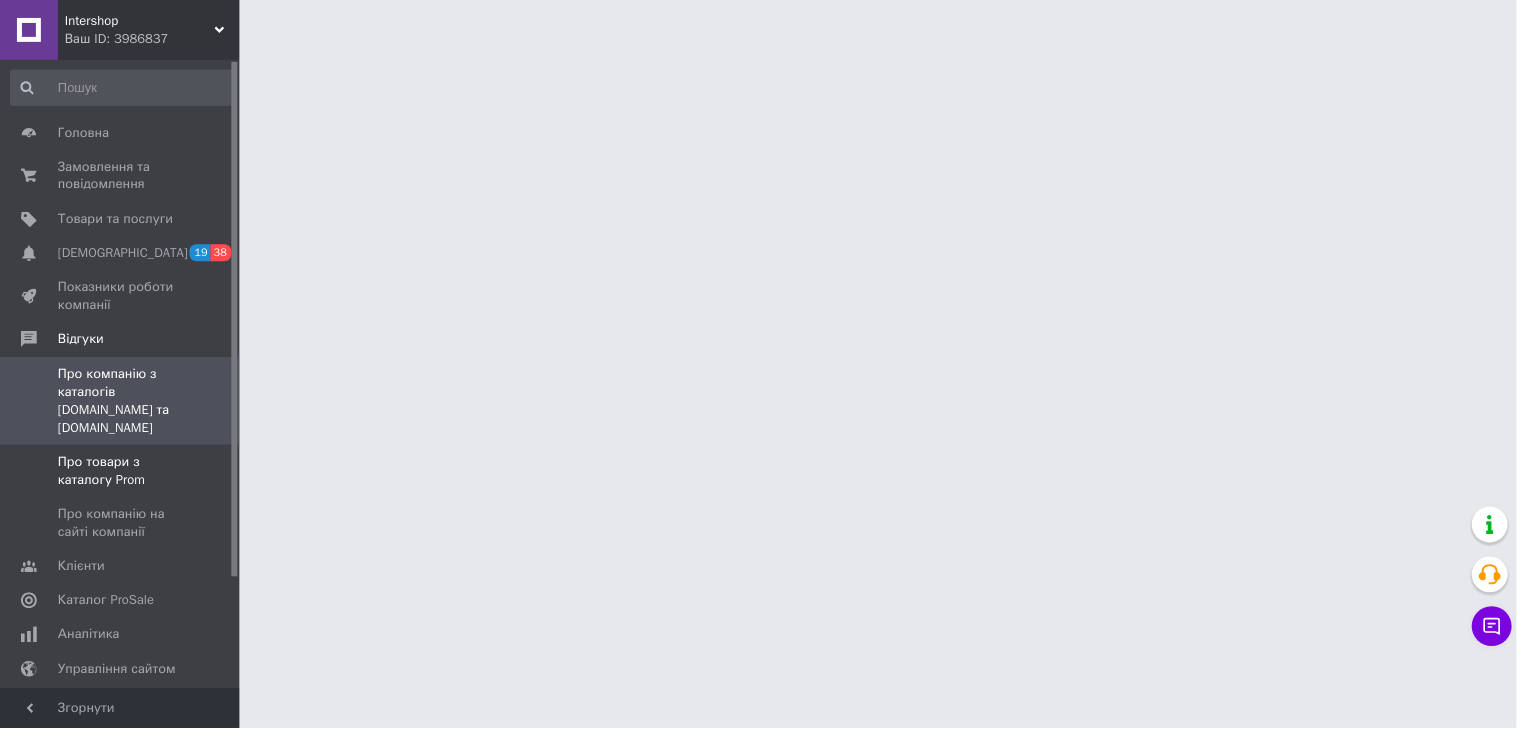 click on "Про товари з каталогу Prom" at bounding box center (121, 472) 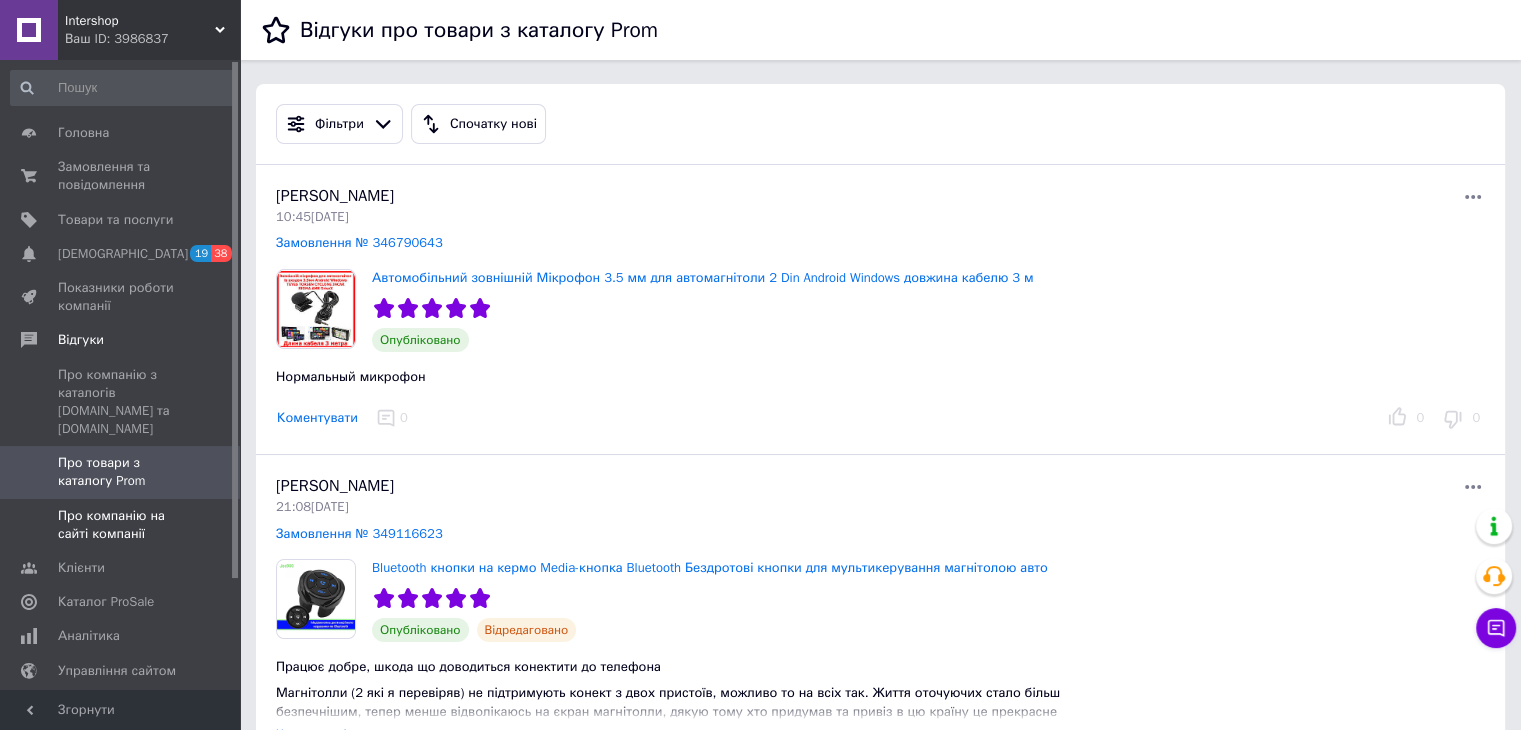 click at bounding box center (212, 525) 